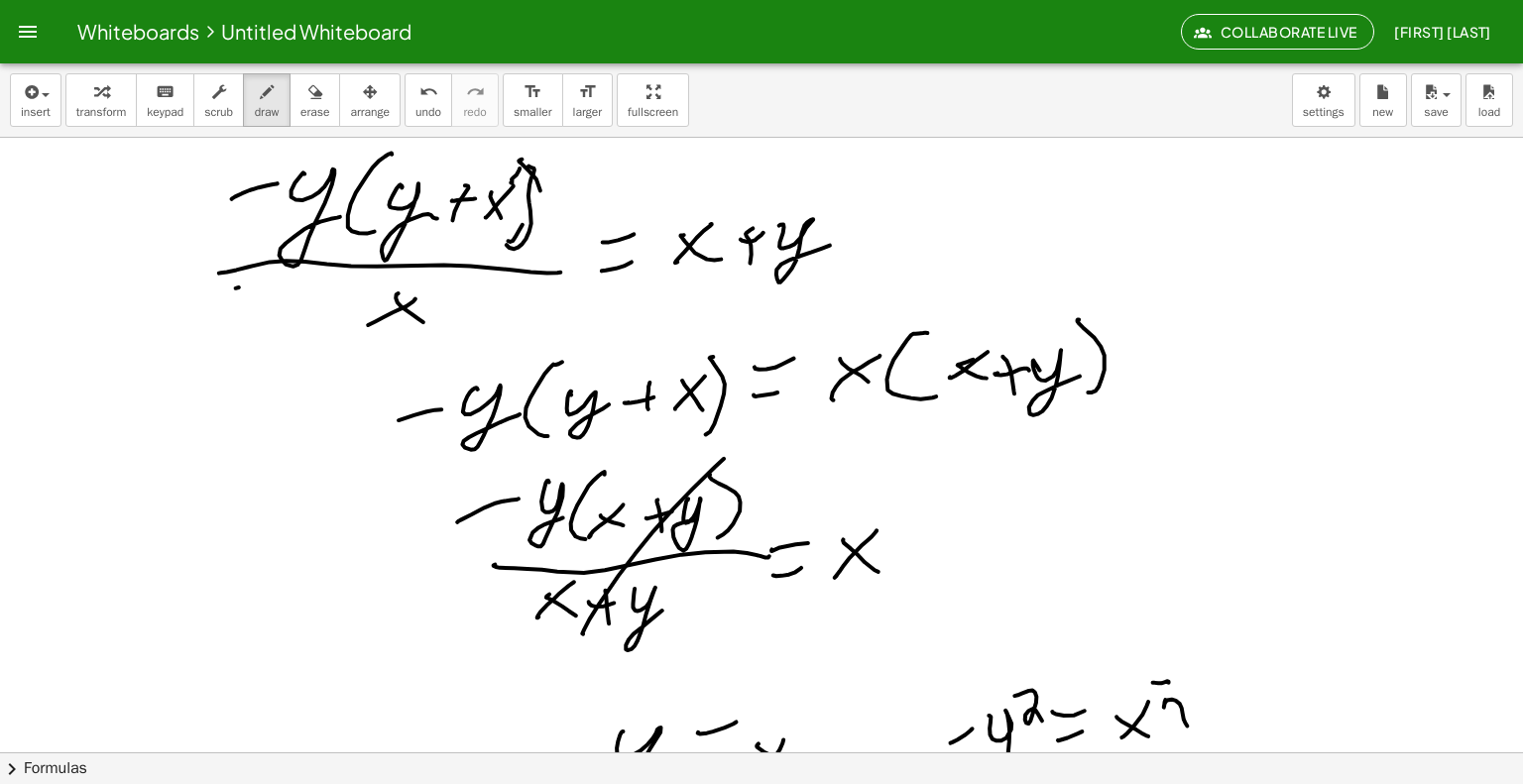 scroll, scrollTop: 0, scrollLeft: 0, axis: both 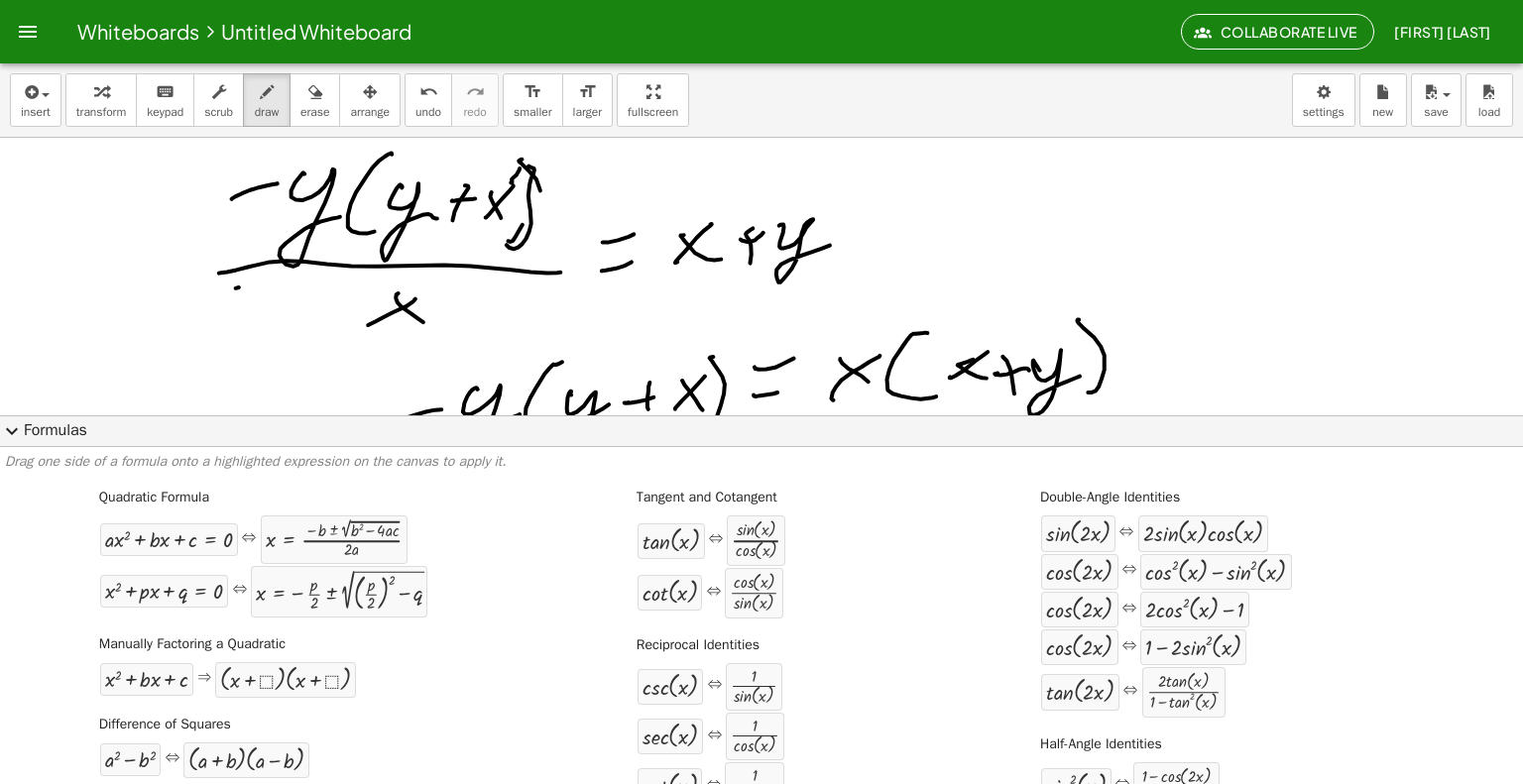 click on "expand_more  Formulas" 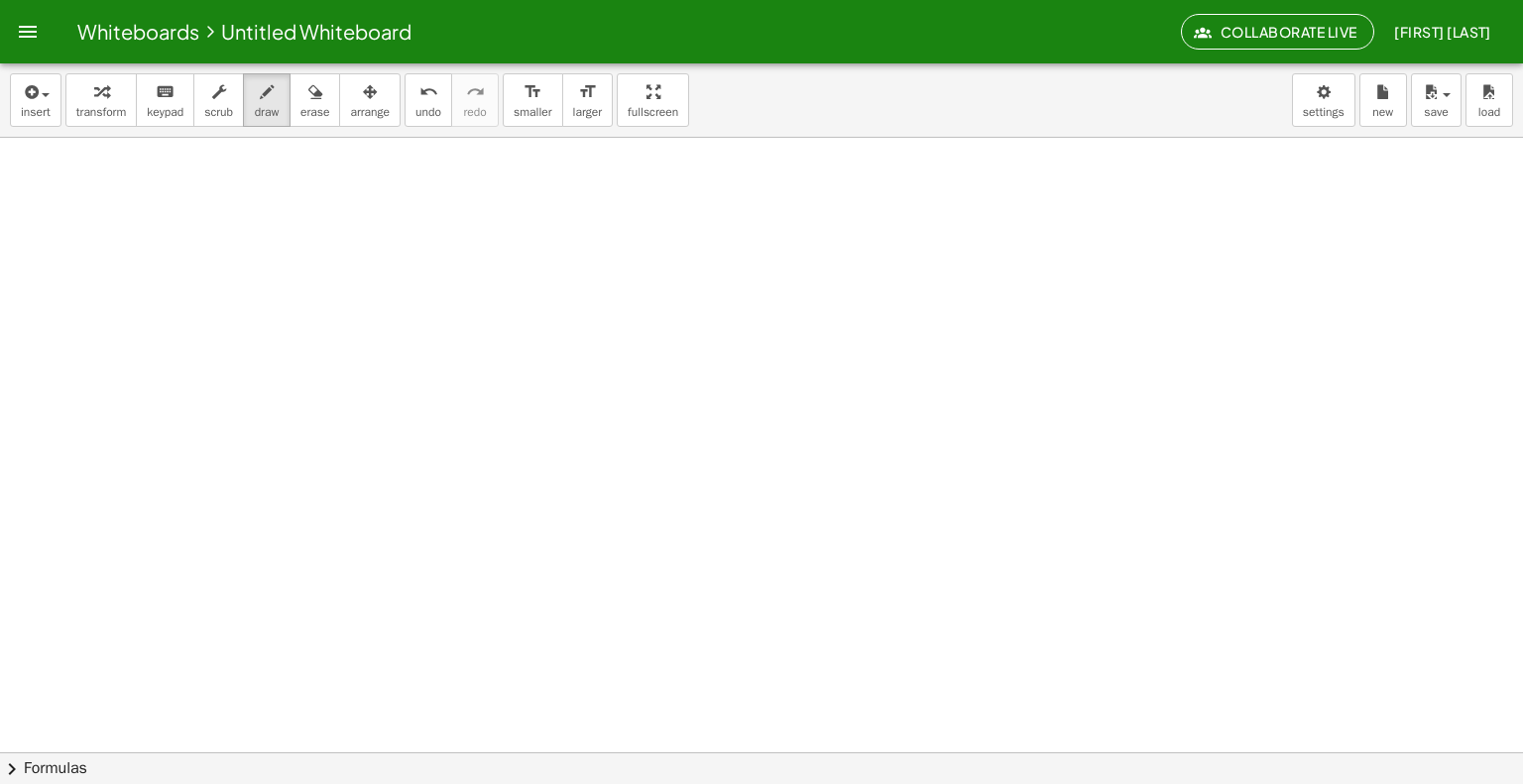 scroll, scrollTop: 3473, scrollLeft: 0, axis: vertical 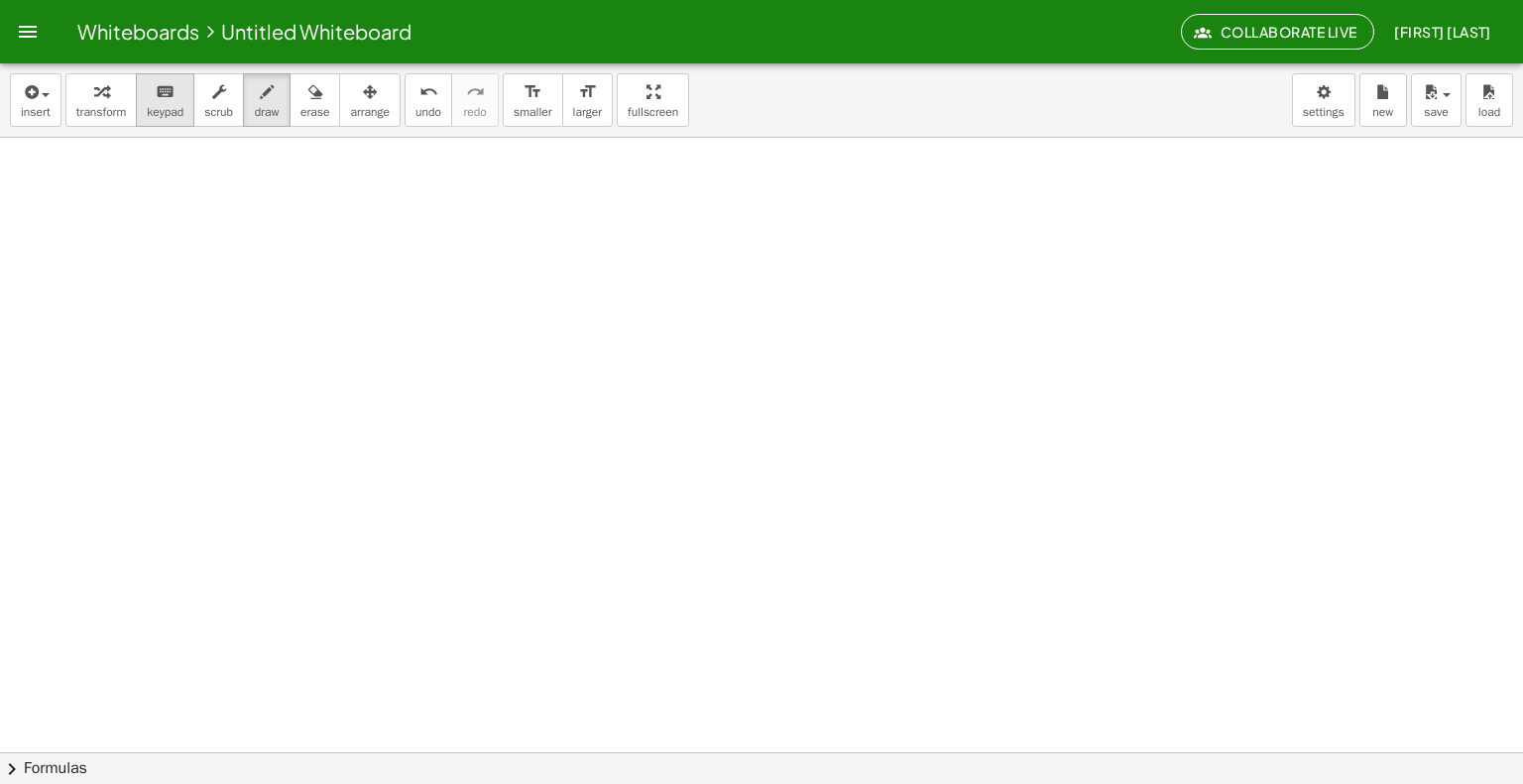 click on "keyboard" at bounding box center [165, 92] 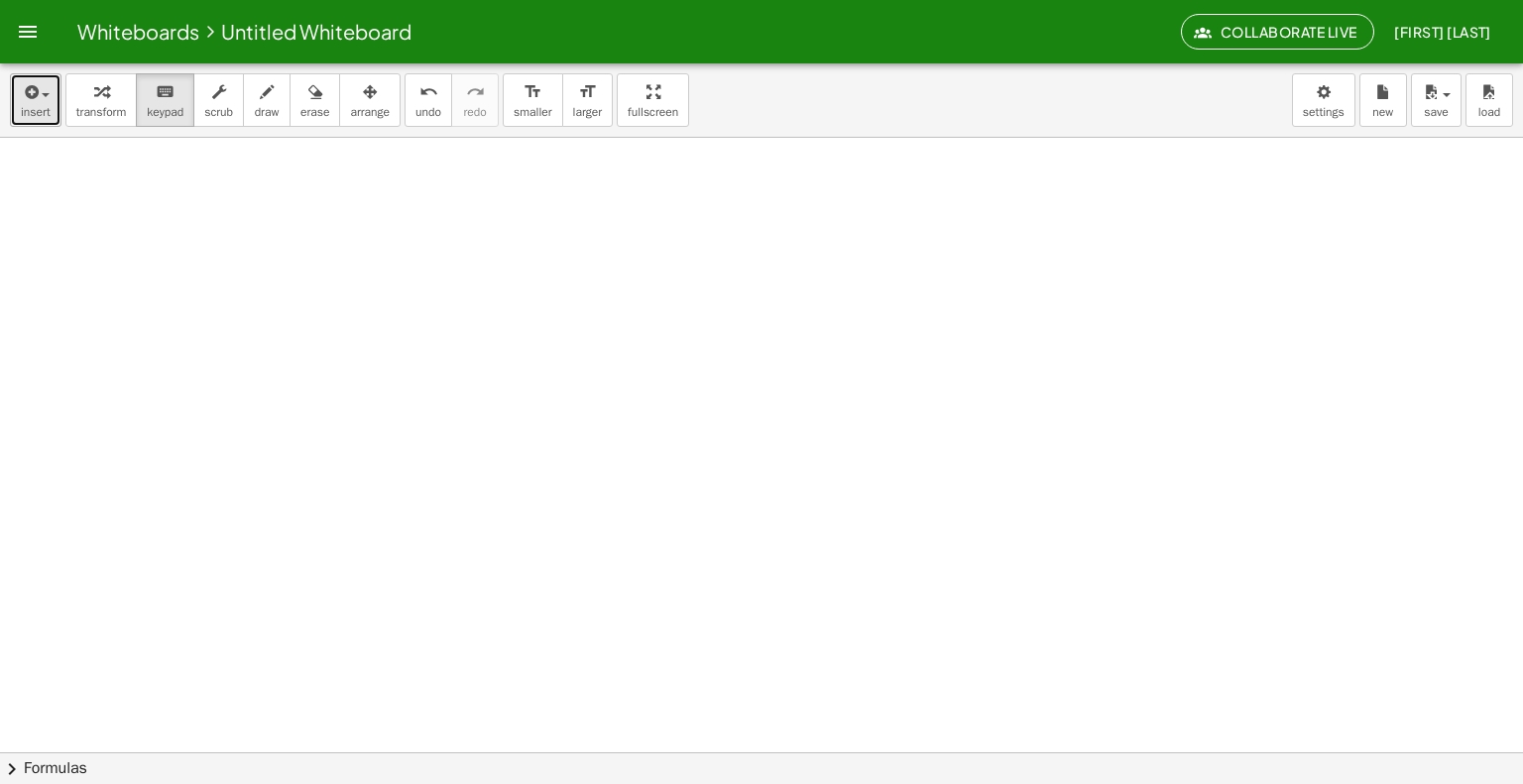 click on "insert" at bounding box center [36, 112] 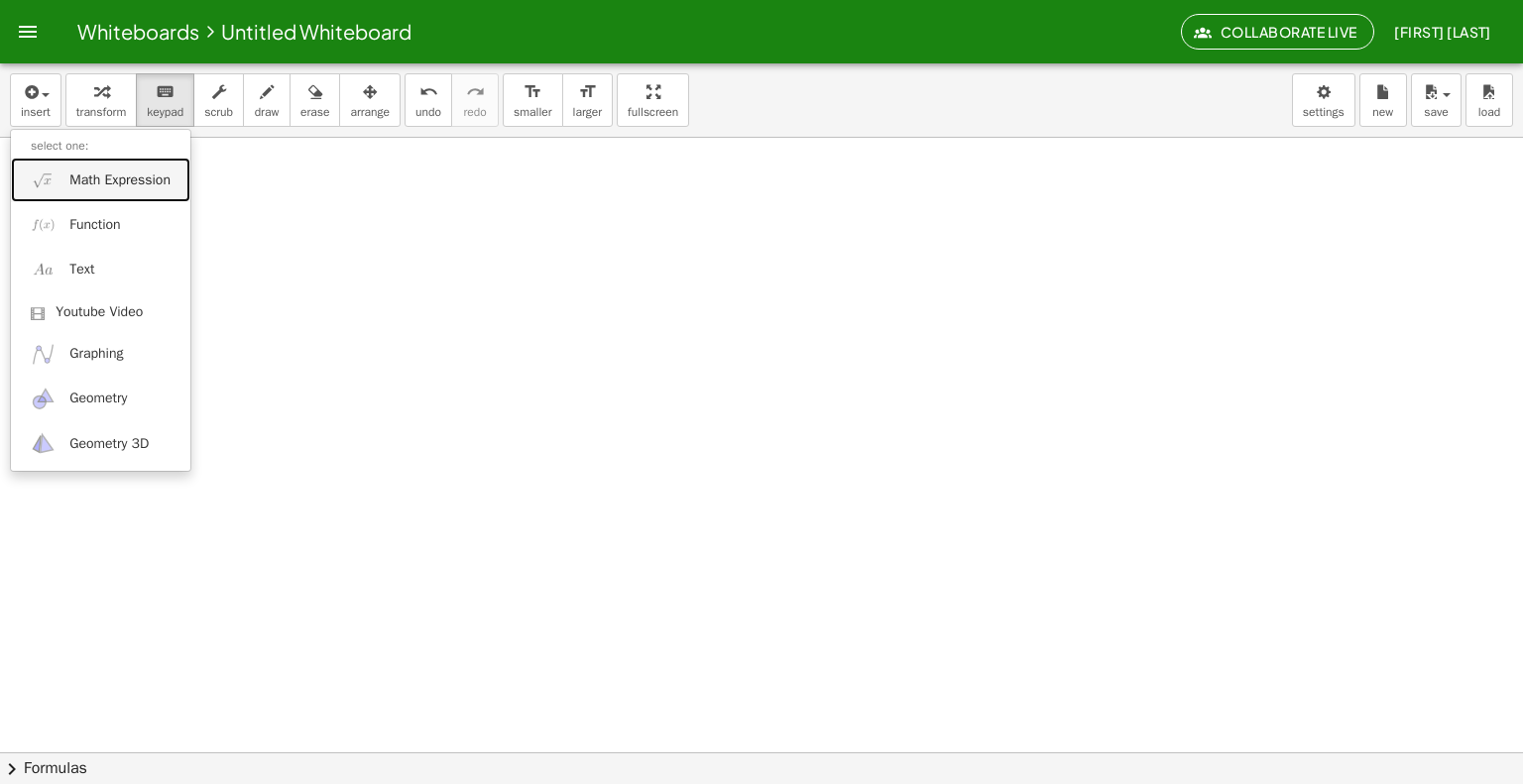 click on "Math Expression" at bounding box center [100, 179] 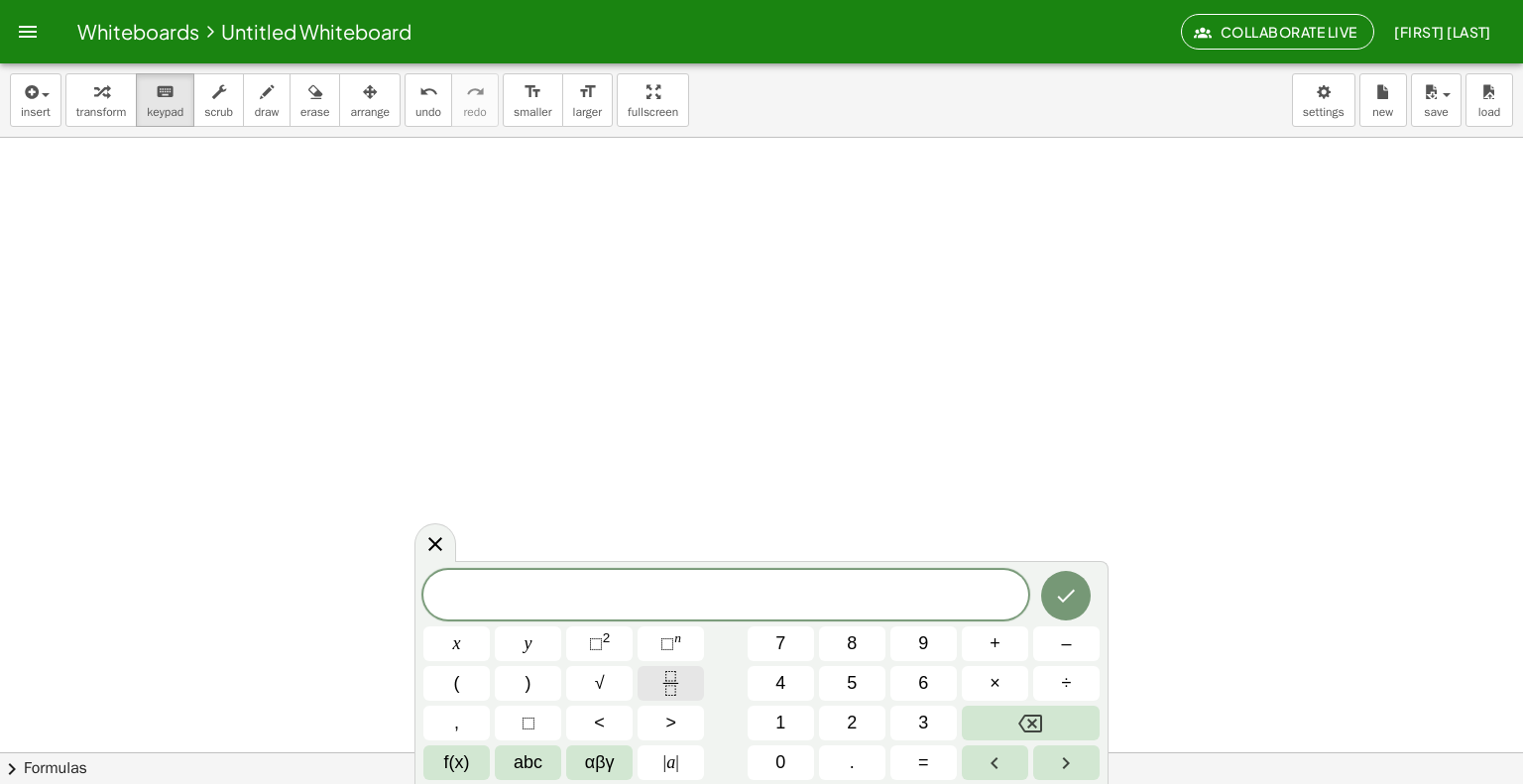 click 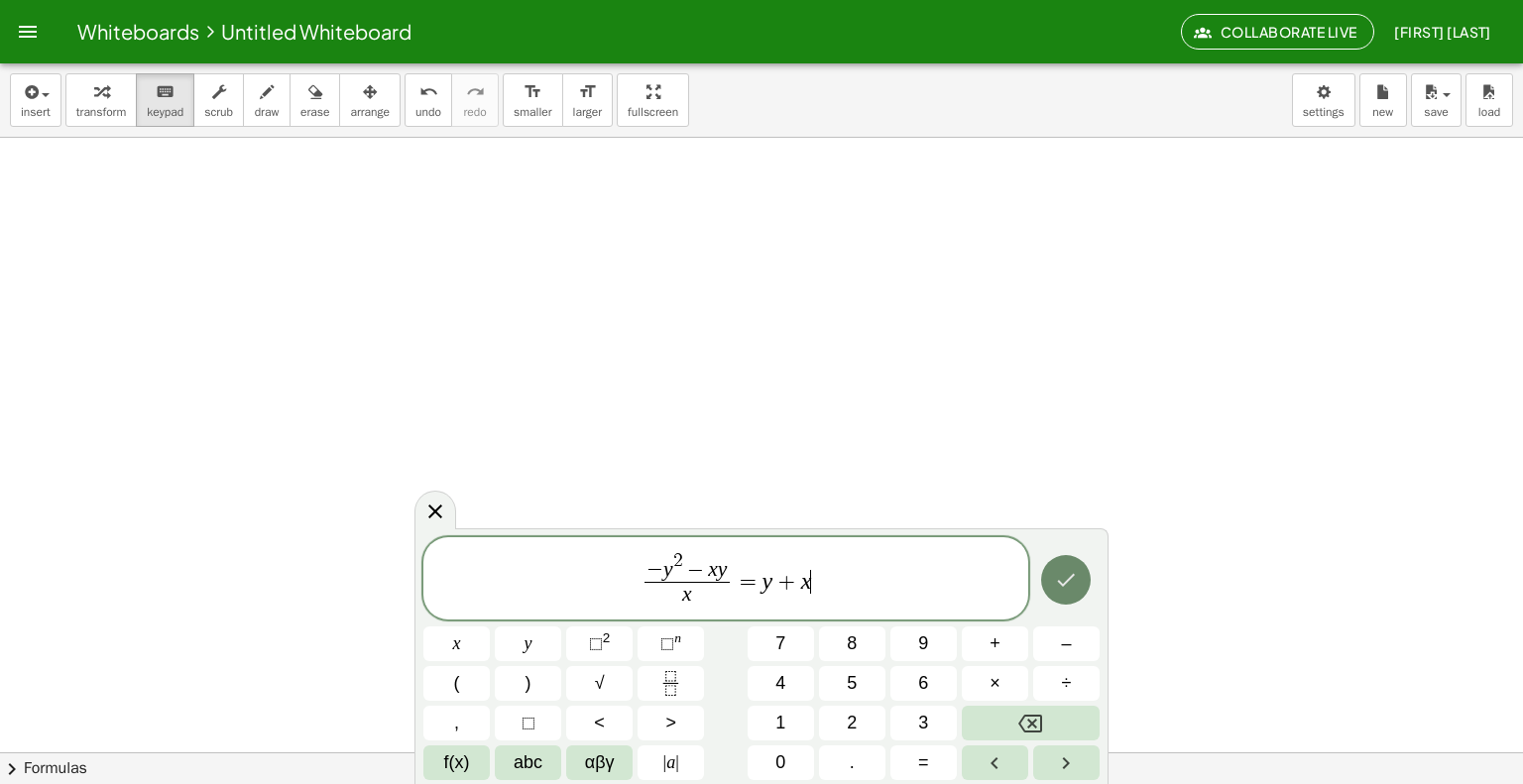 click at bounding box center [1066, 580] 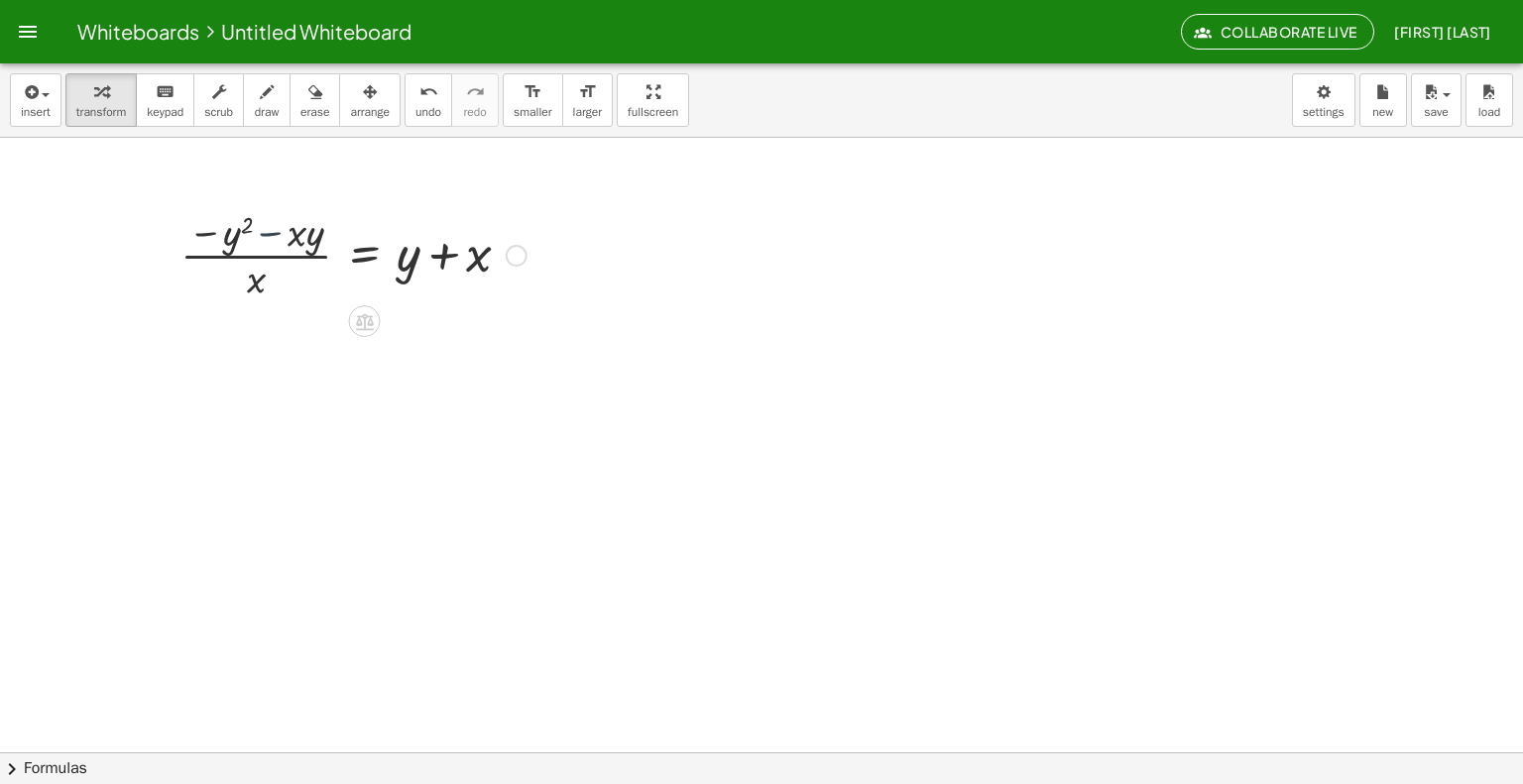 click at bounding box center [353, 254] 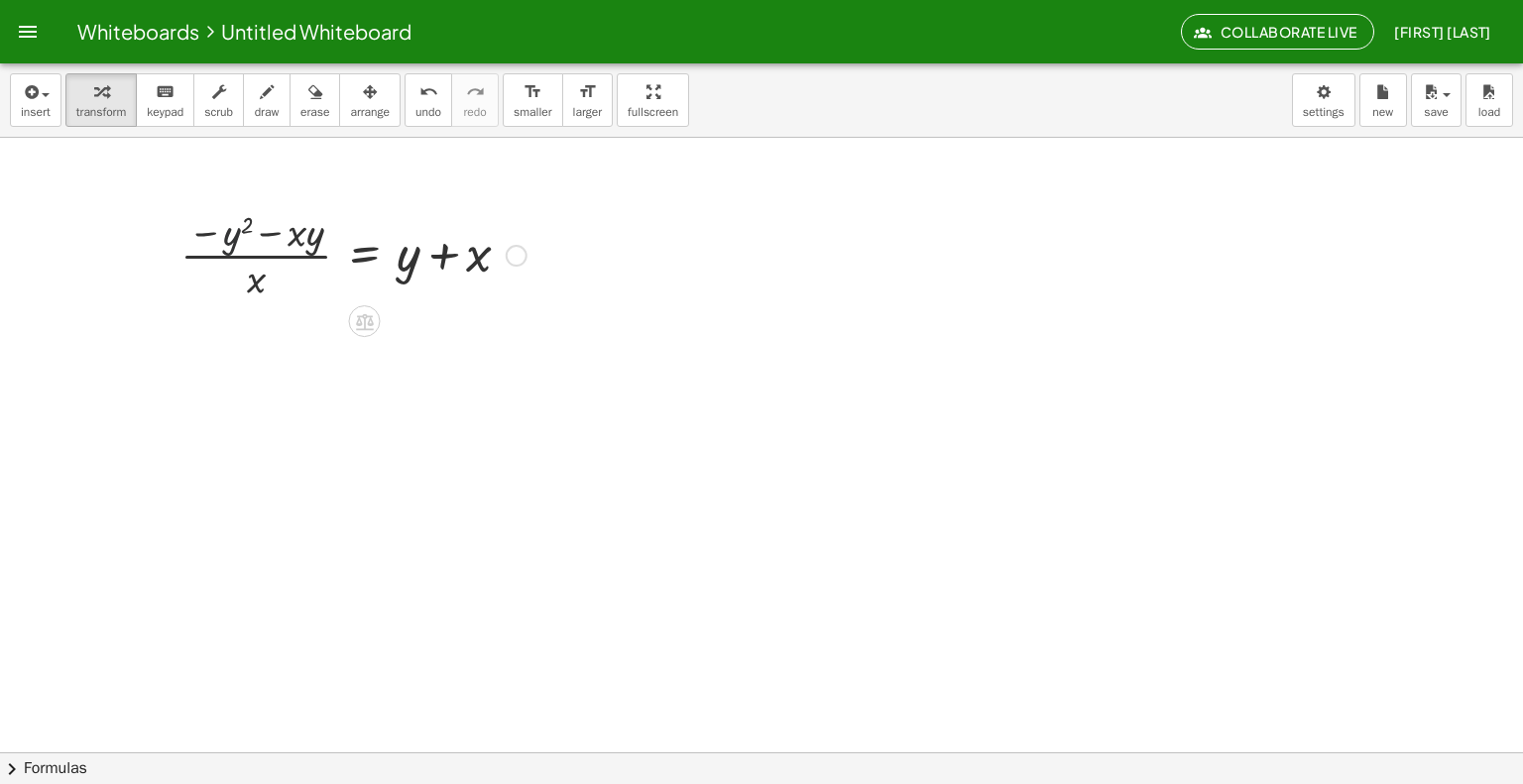 click at bounding box center (353, 254) 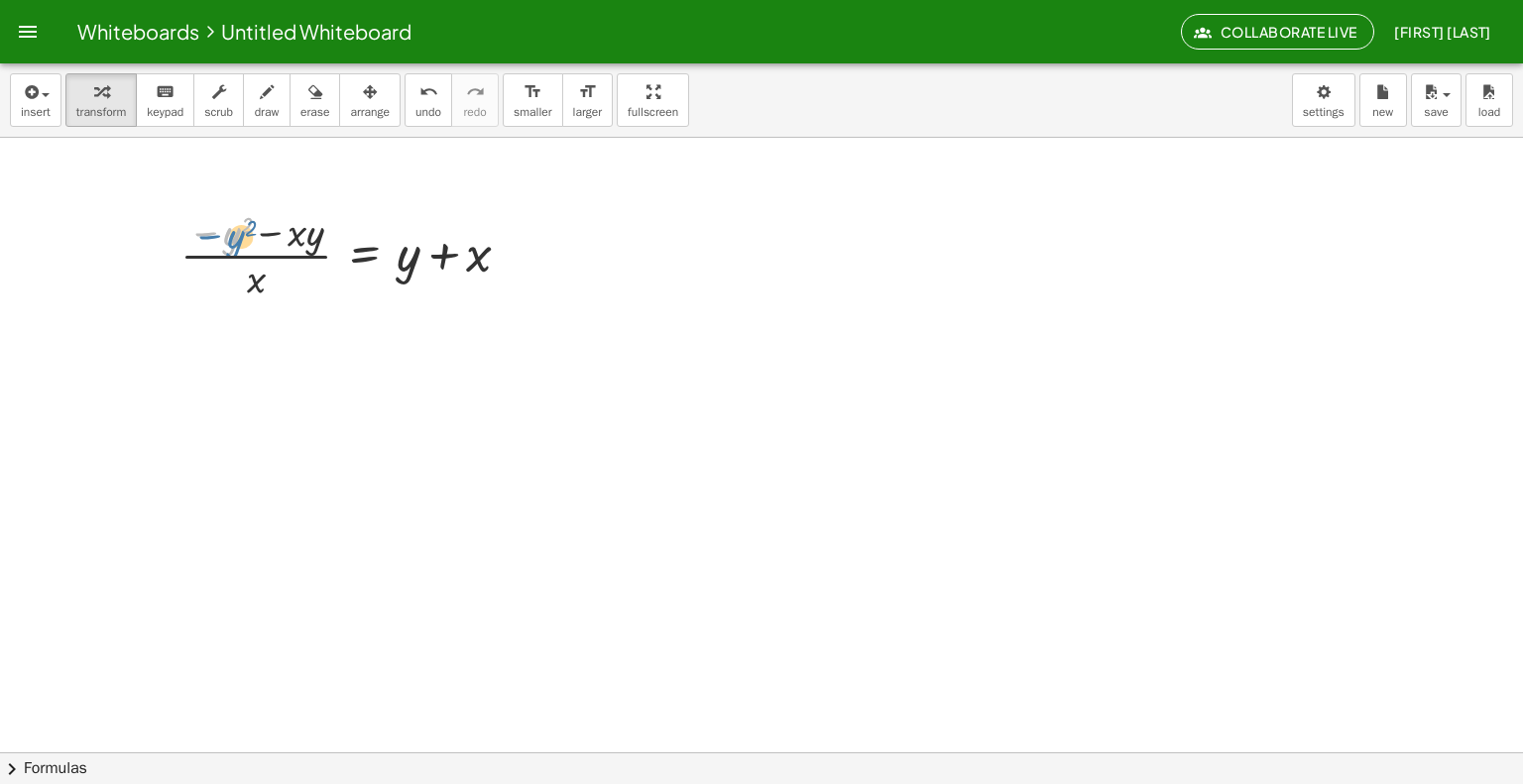 click at bounding box center [353, 254] 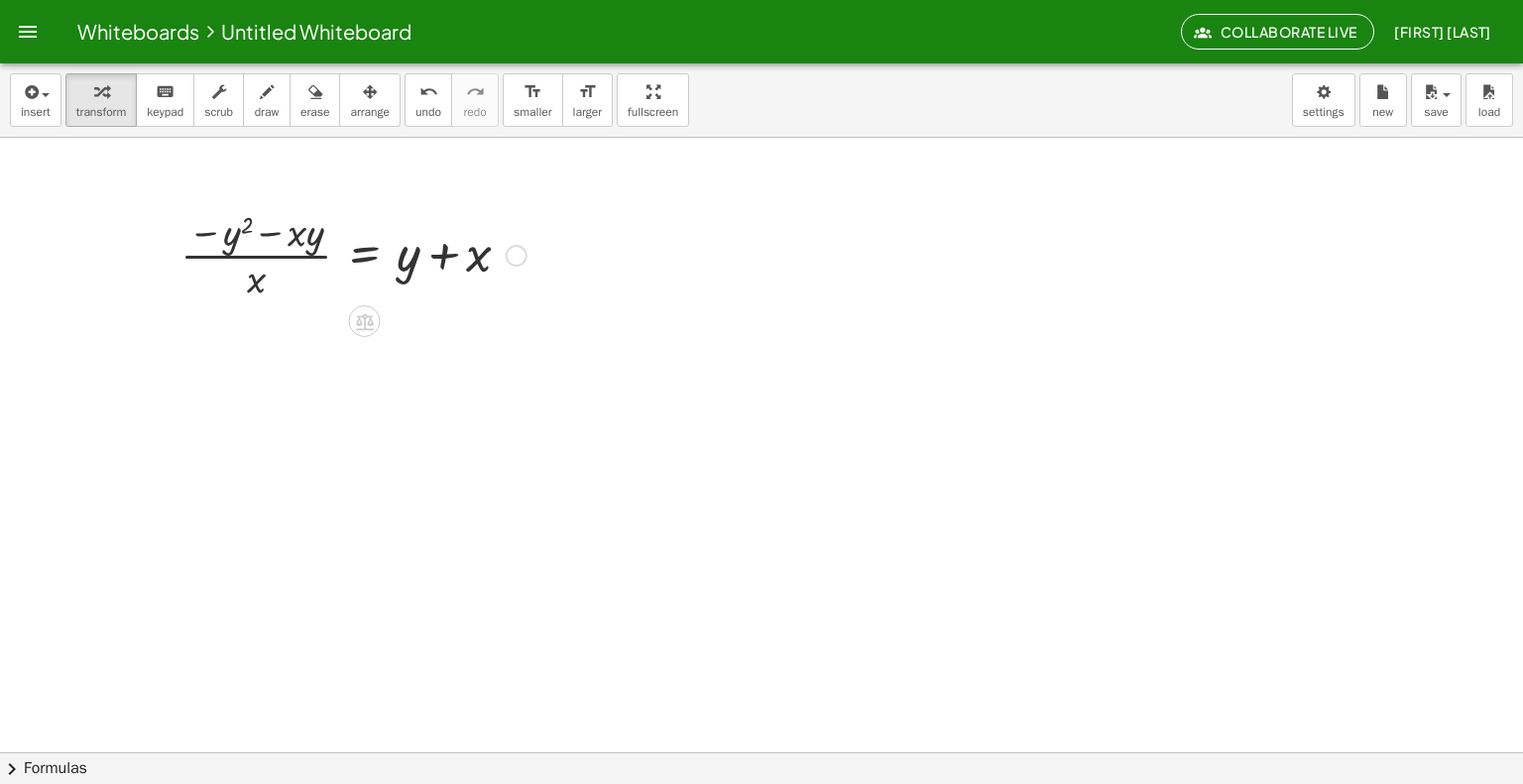 drag, startPoint x: 249, startPoint y: 241, endPoint x: 199, endPoint y: 248, distance: 50.48762 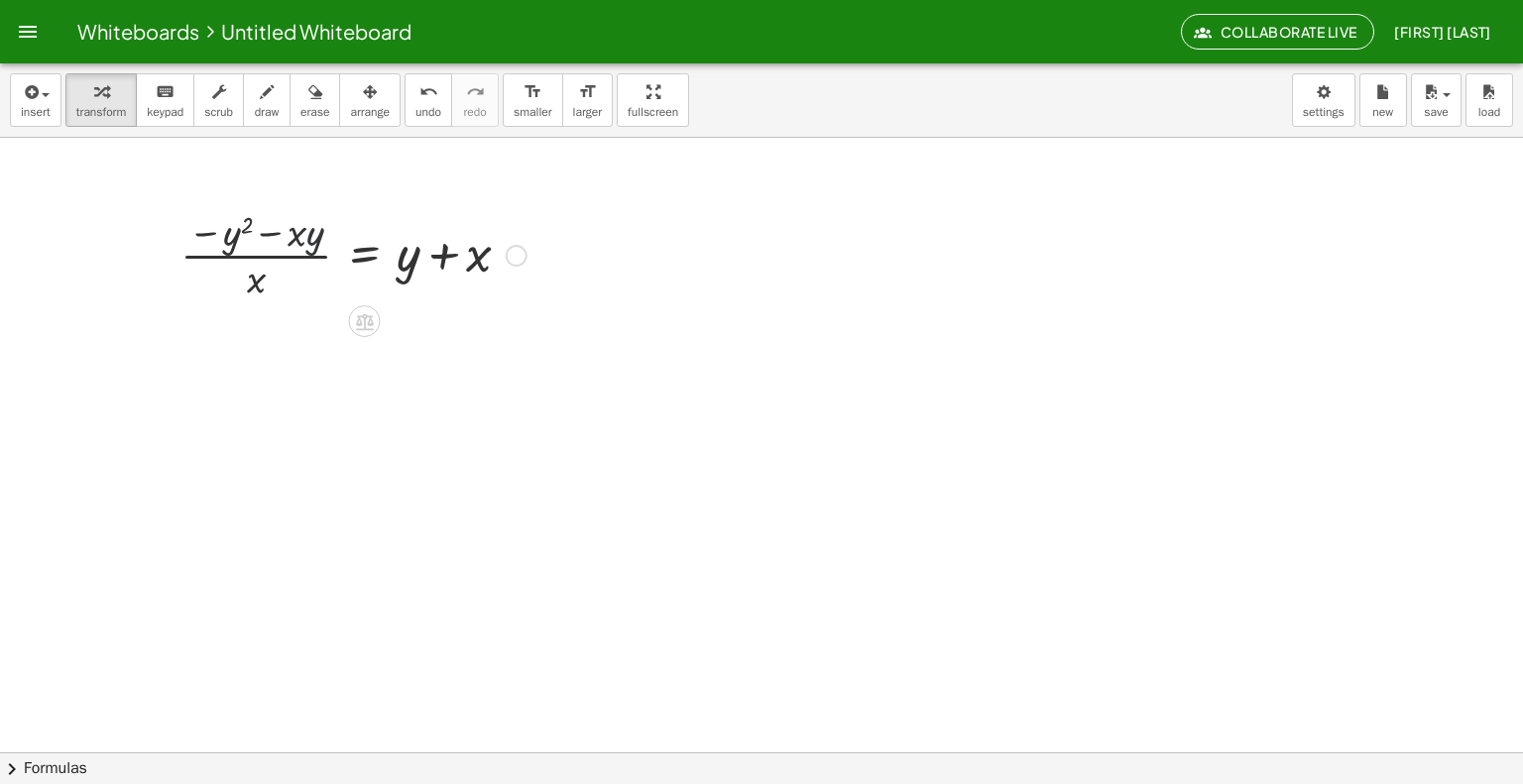 click at bounding box center (353, 254) 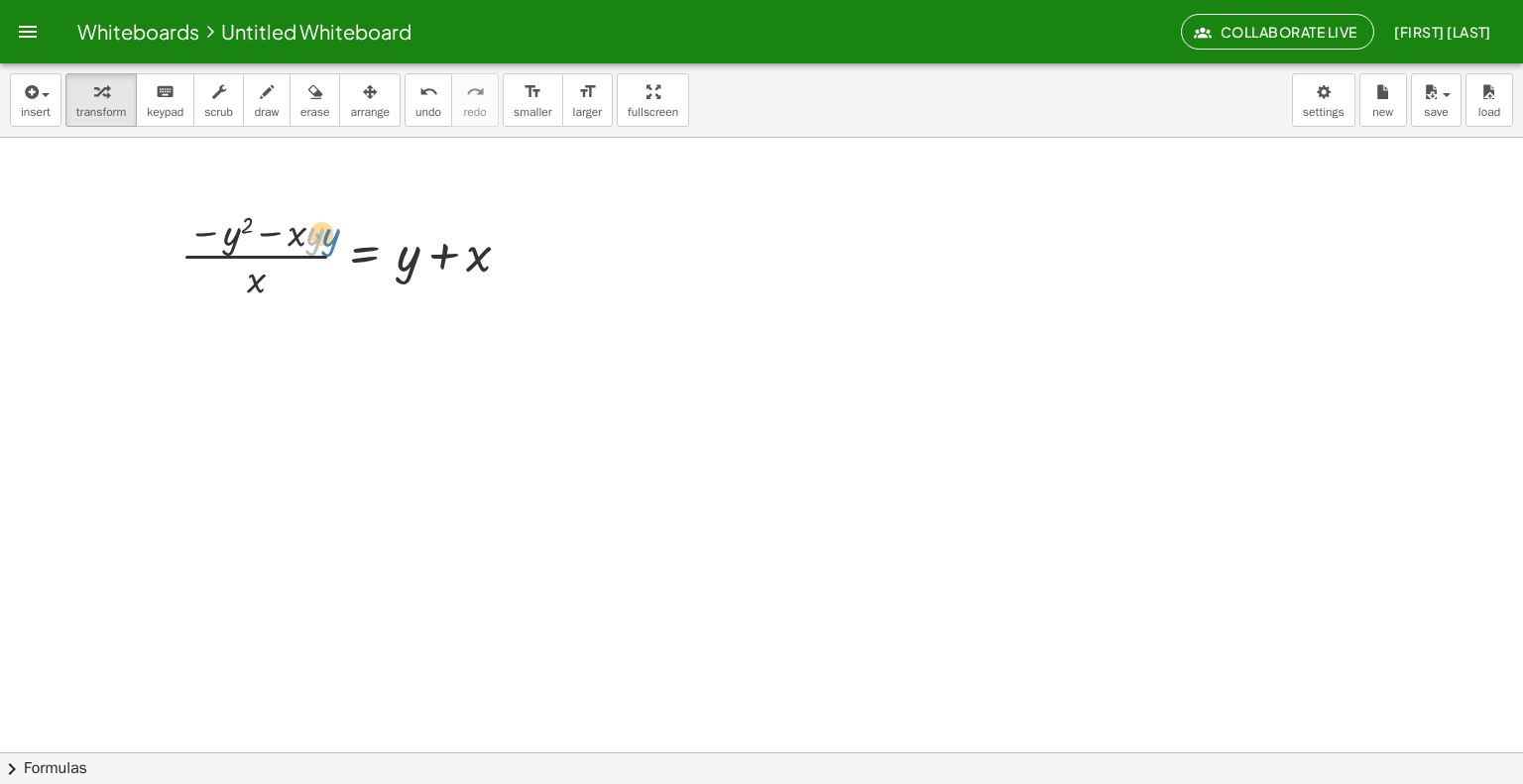 drag, startPoint x: 312, startPoint y: 240, endPoint x: 328, endPoint y: 241, distance: 16.03122 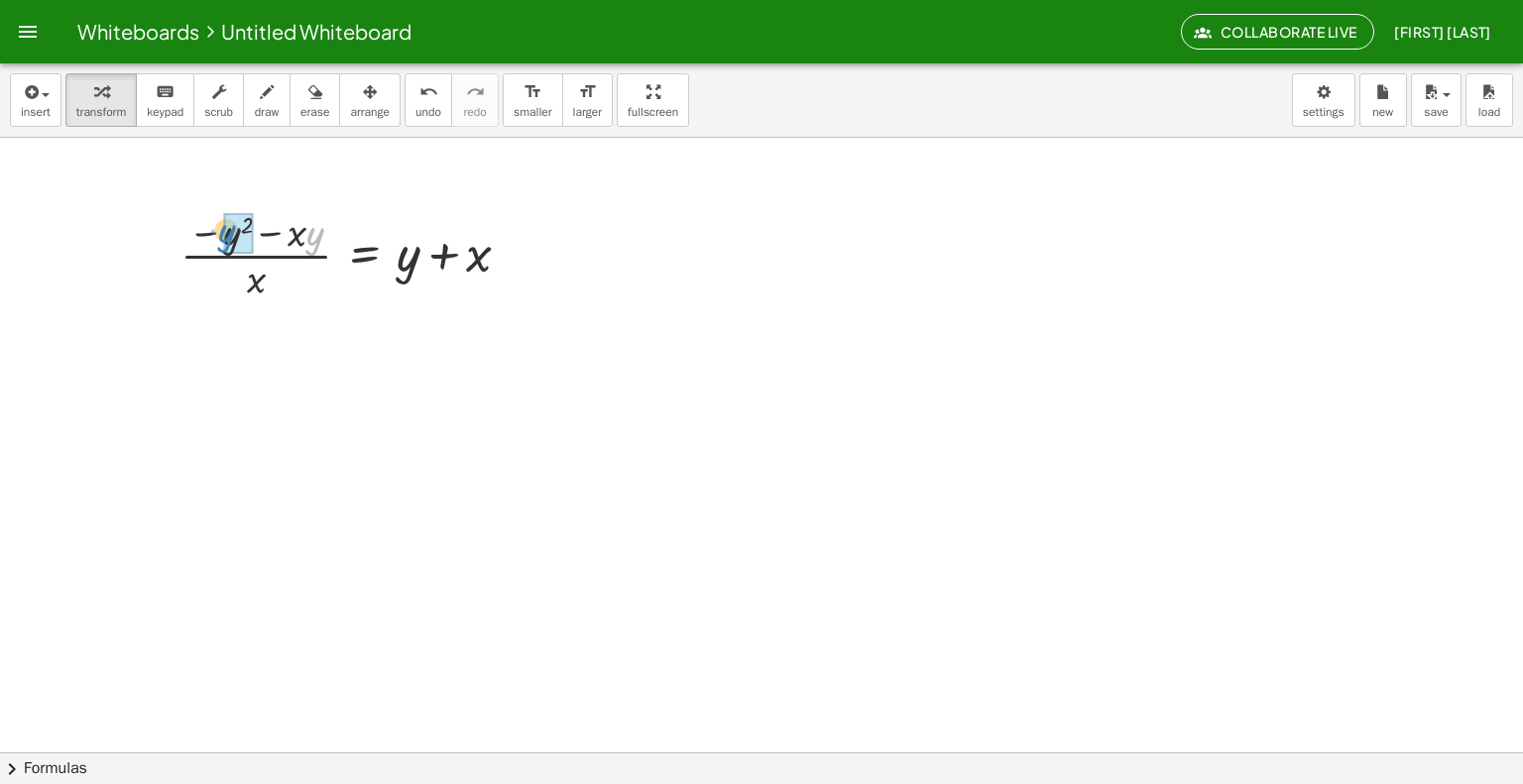 drag, startPoint x: 315, startPoint y: 246, endPoint x: 230, endPoint y: 245, distance: 85.00588 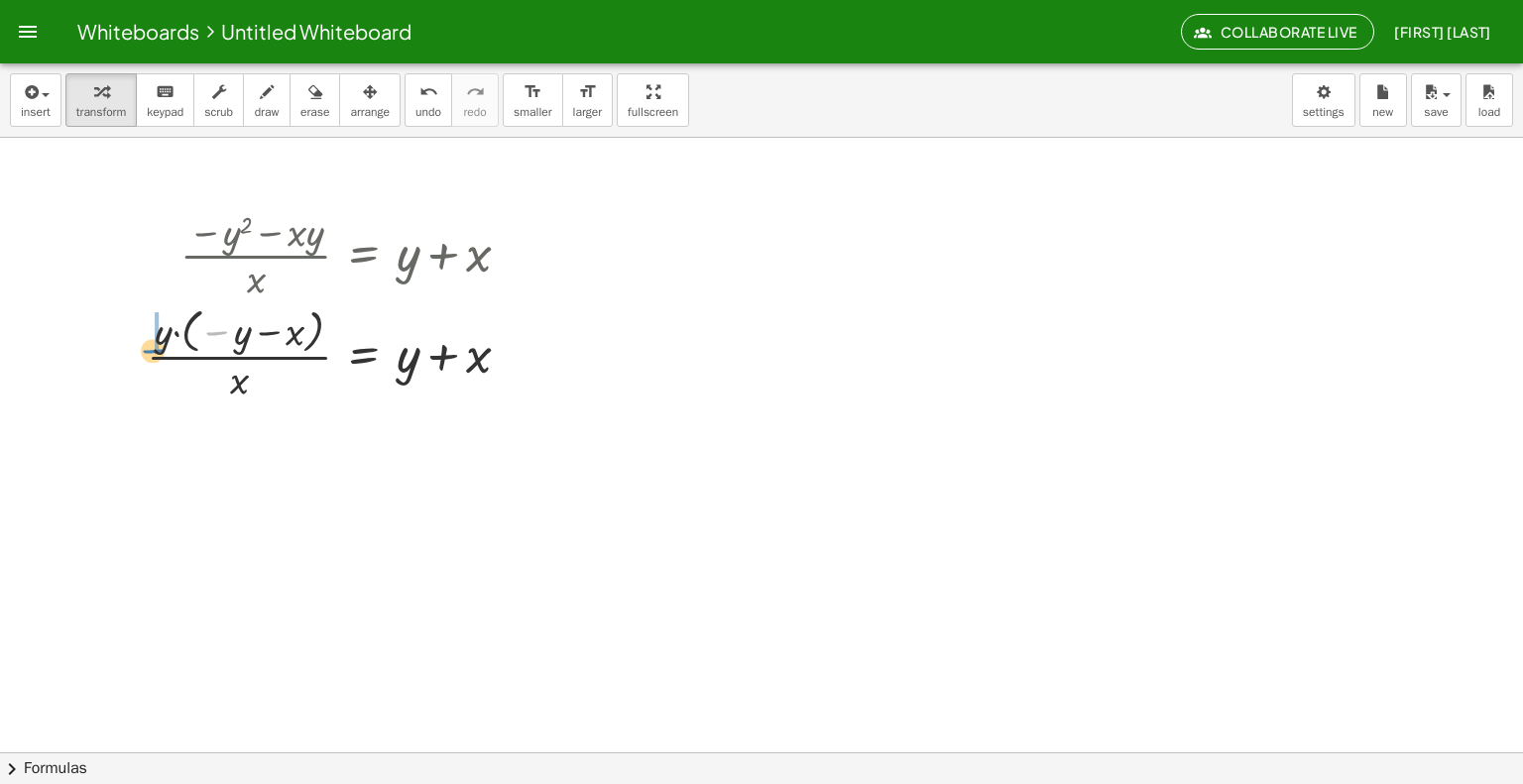 drag, startPoint x: 222, startPoint y: 334, endPoint x: 159, endPoint y: 352, distance: 65.52099 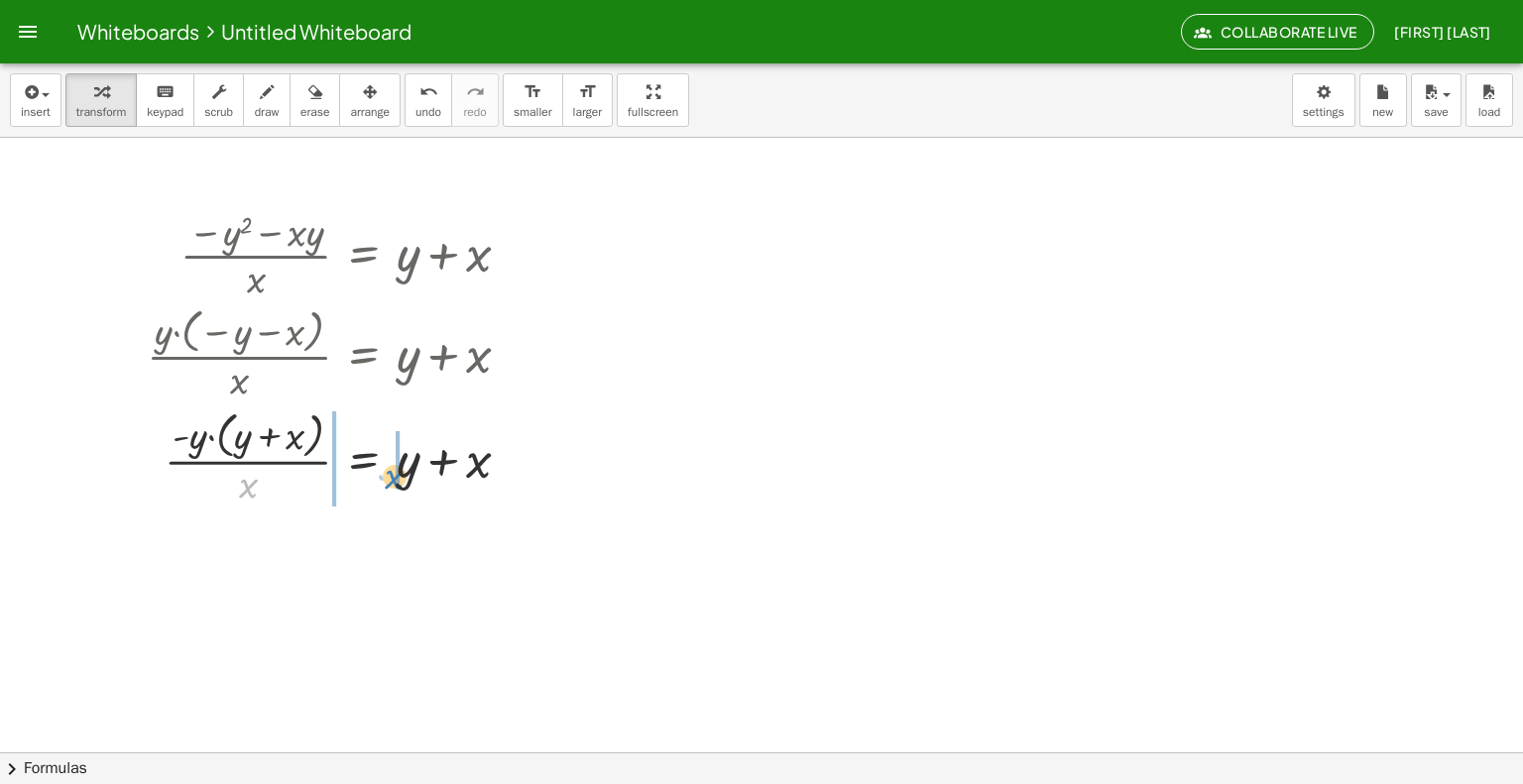 drag, startPoint x: 247, startPoint y: 489, endPoint x: 394, endPoint y: 480, distance: 147.27525 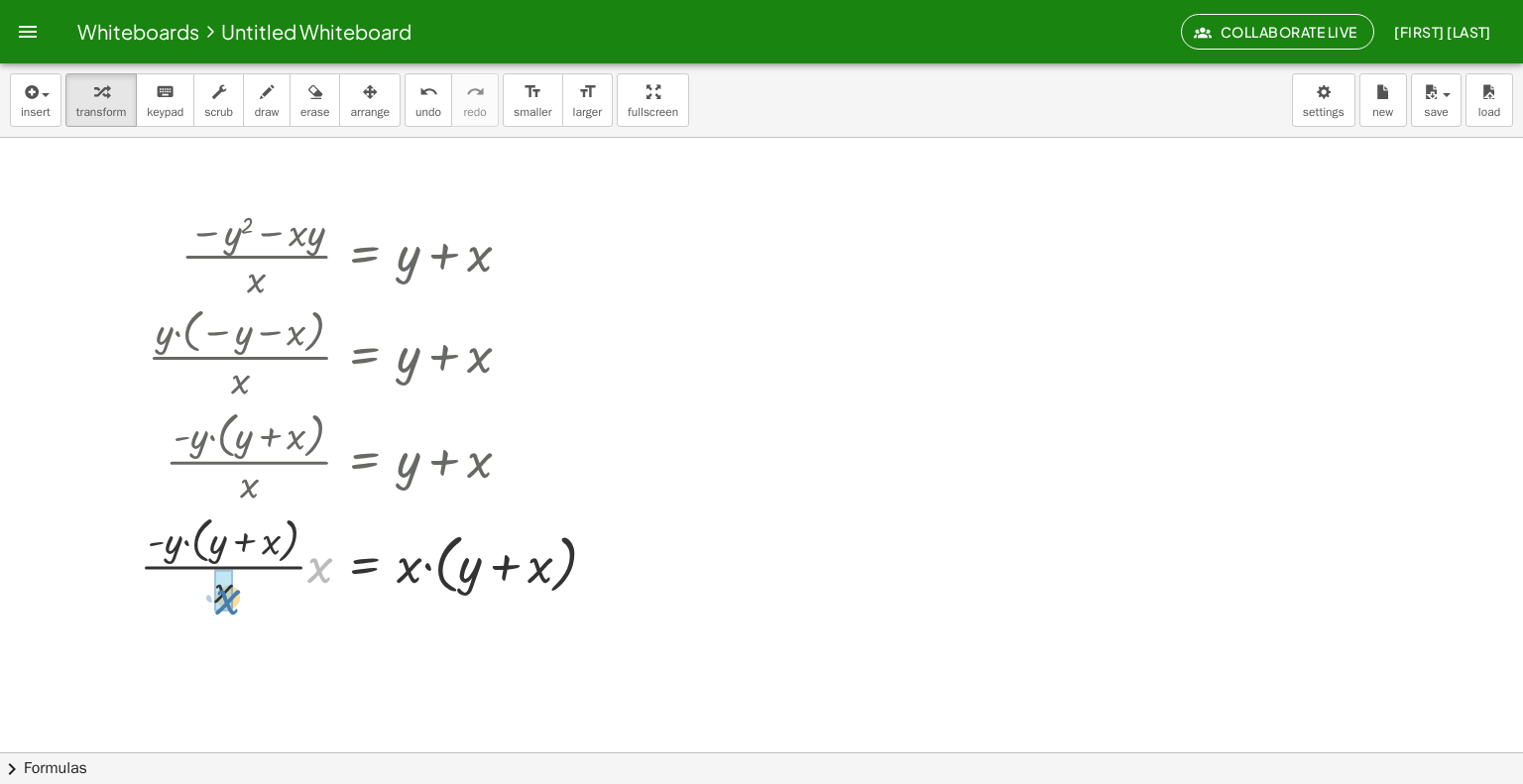 drag, startPoint x: 315, startPoint y: 568, endPoint x: 233, endPoint y: 599, distance: 87.66413 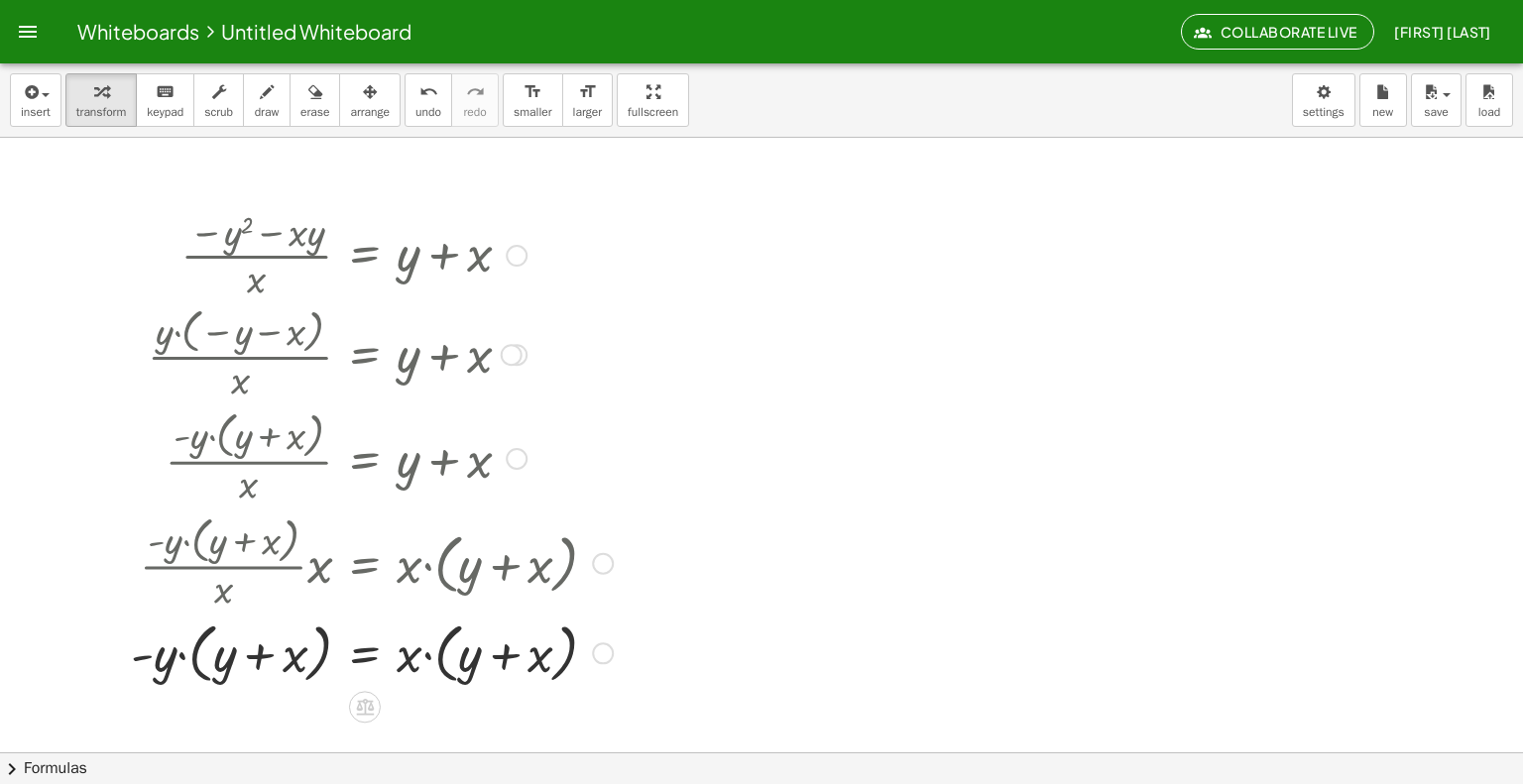 scroll, scrollTop: 3671, scrollLeft: 0, axis: vertical 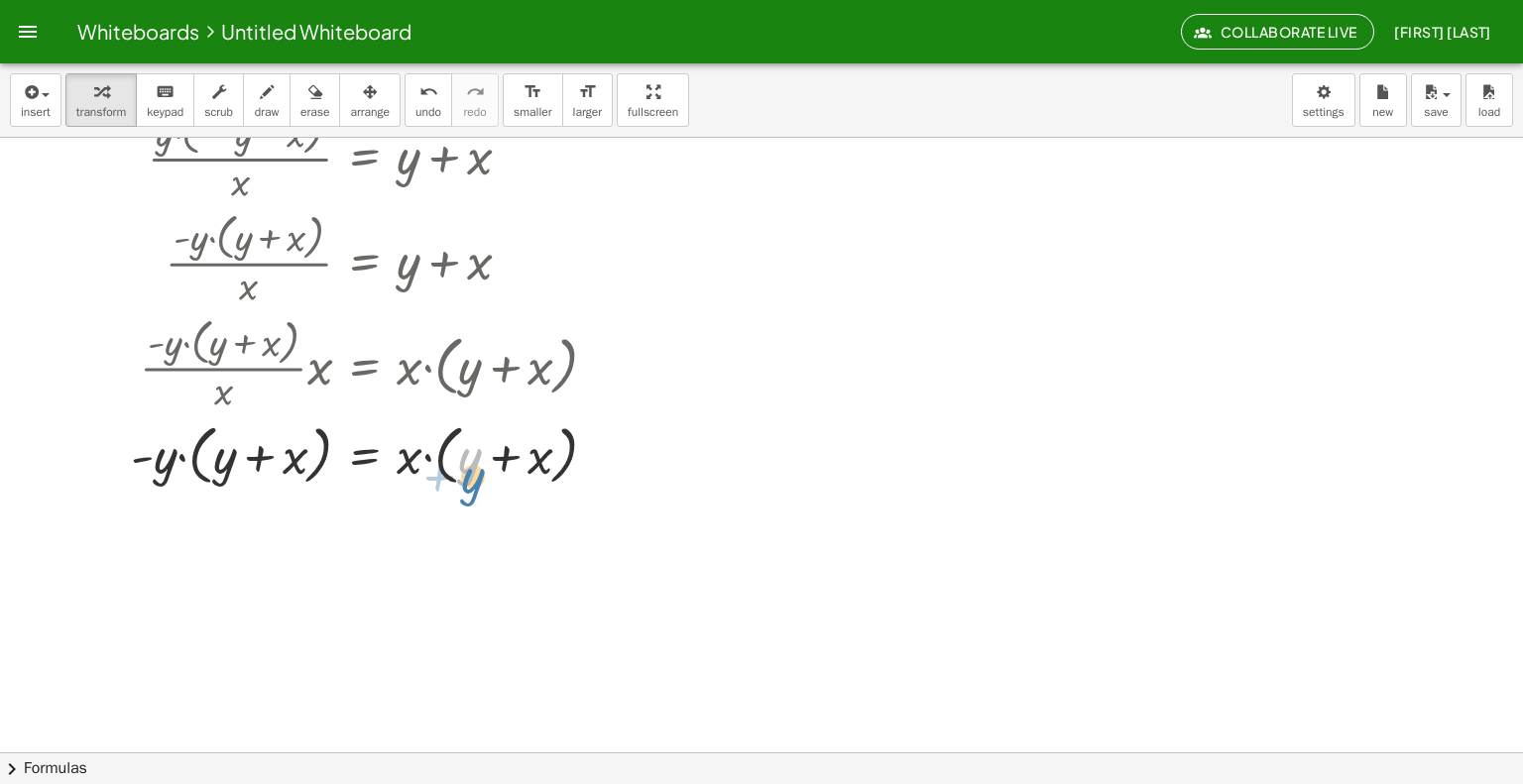 drag, startPoint x: 480, startPoint y: 466, endPoint x: 484, endPoint y: 481, distance: 15.524175 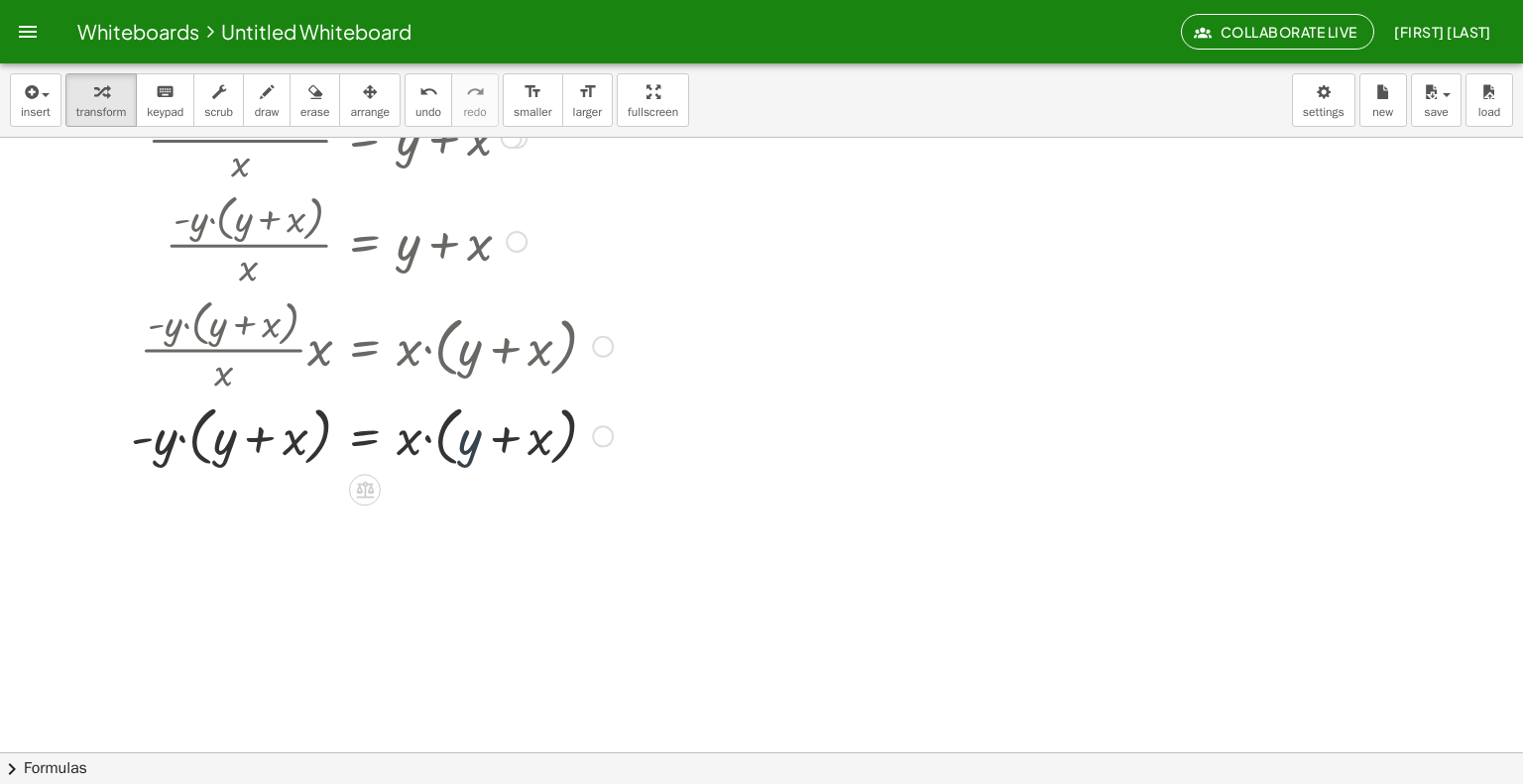 scroll, scrollTop: 3691, scrollLeft: 0, axis: vertical 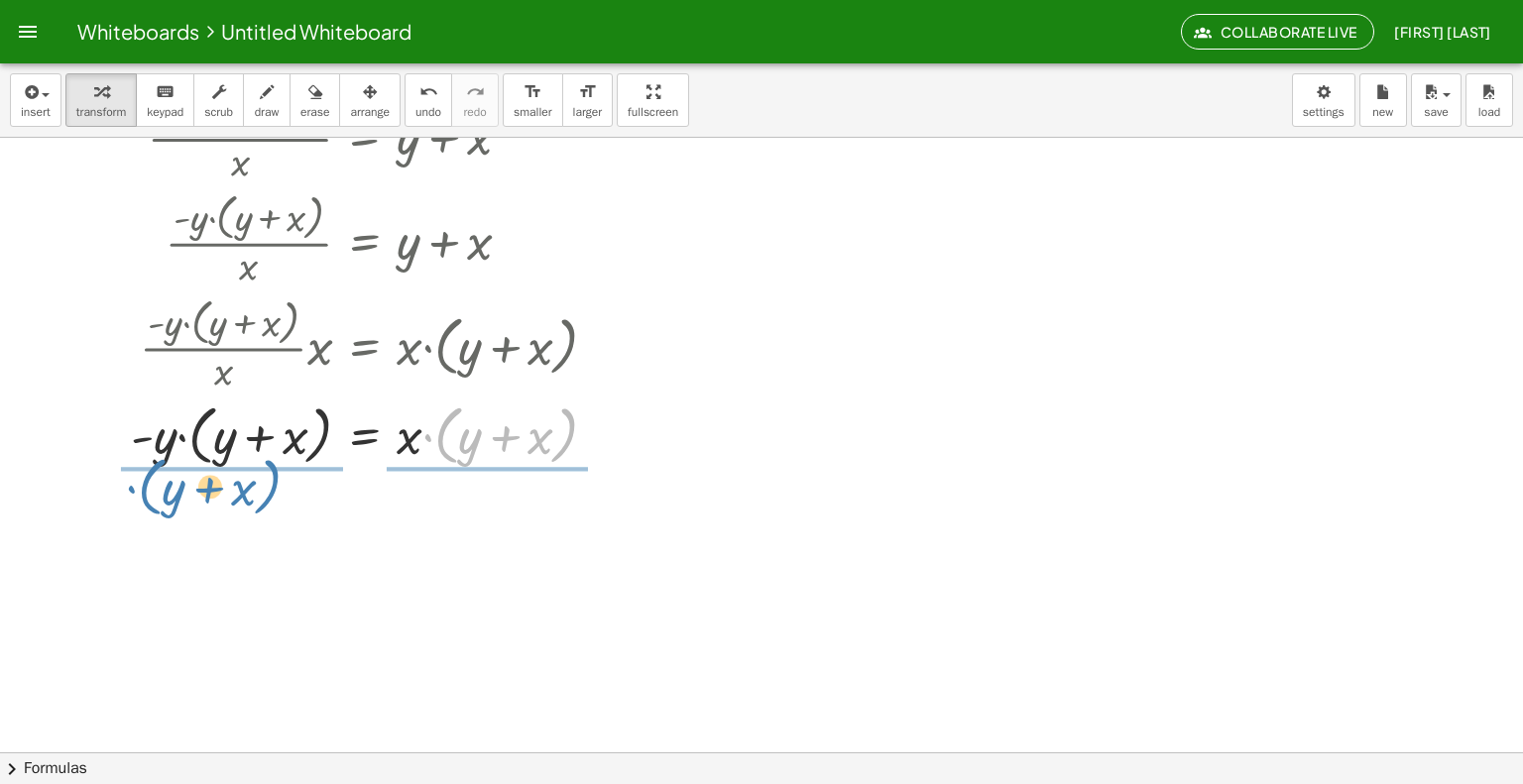 drag, startPoint x: 477, startPoint y: 454, endPoint x: 180, endPoint y: 505, distance: 301.34698 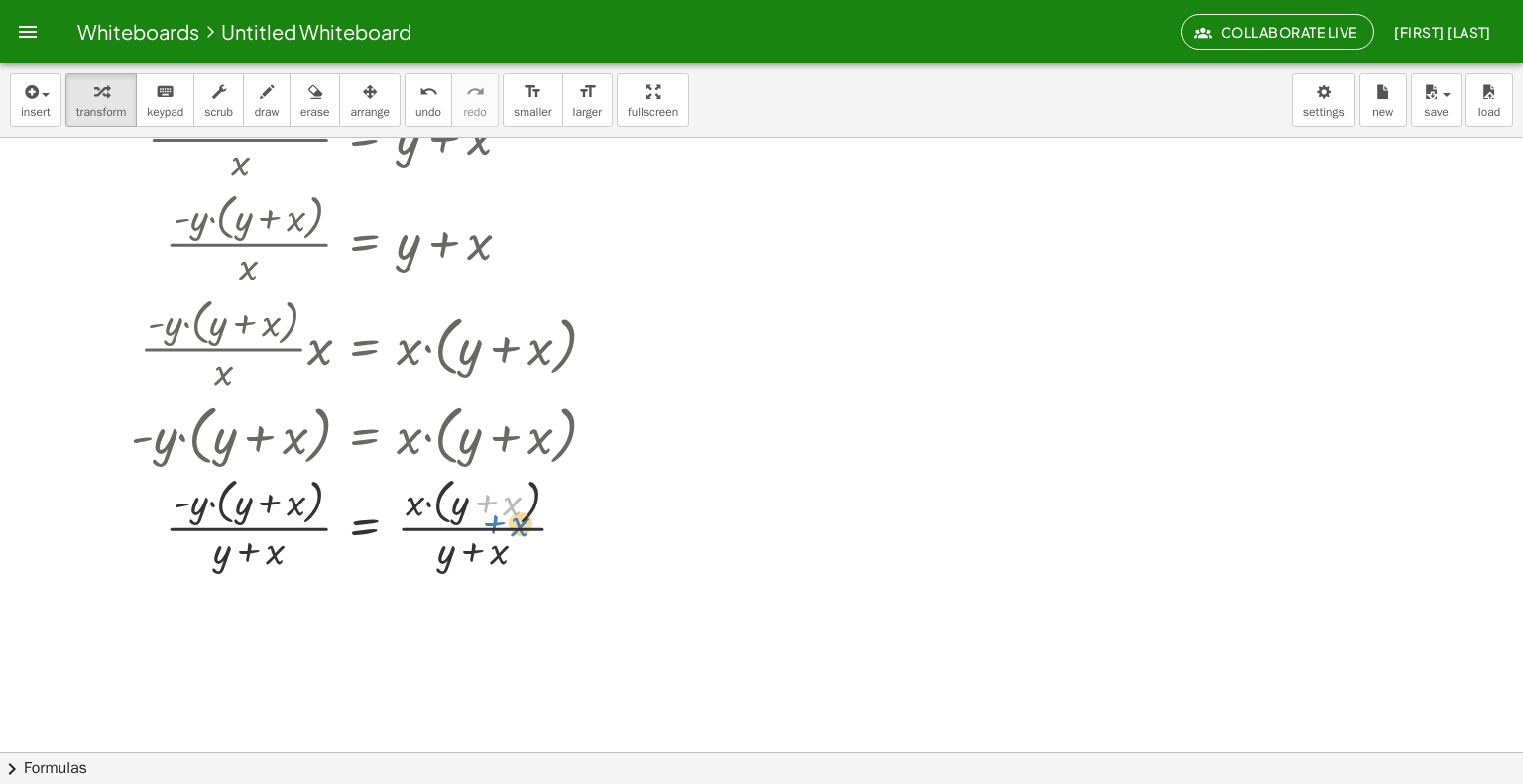 click at bounding box center [372, 523] 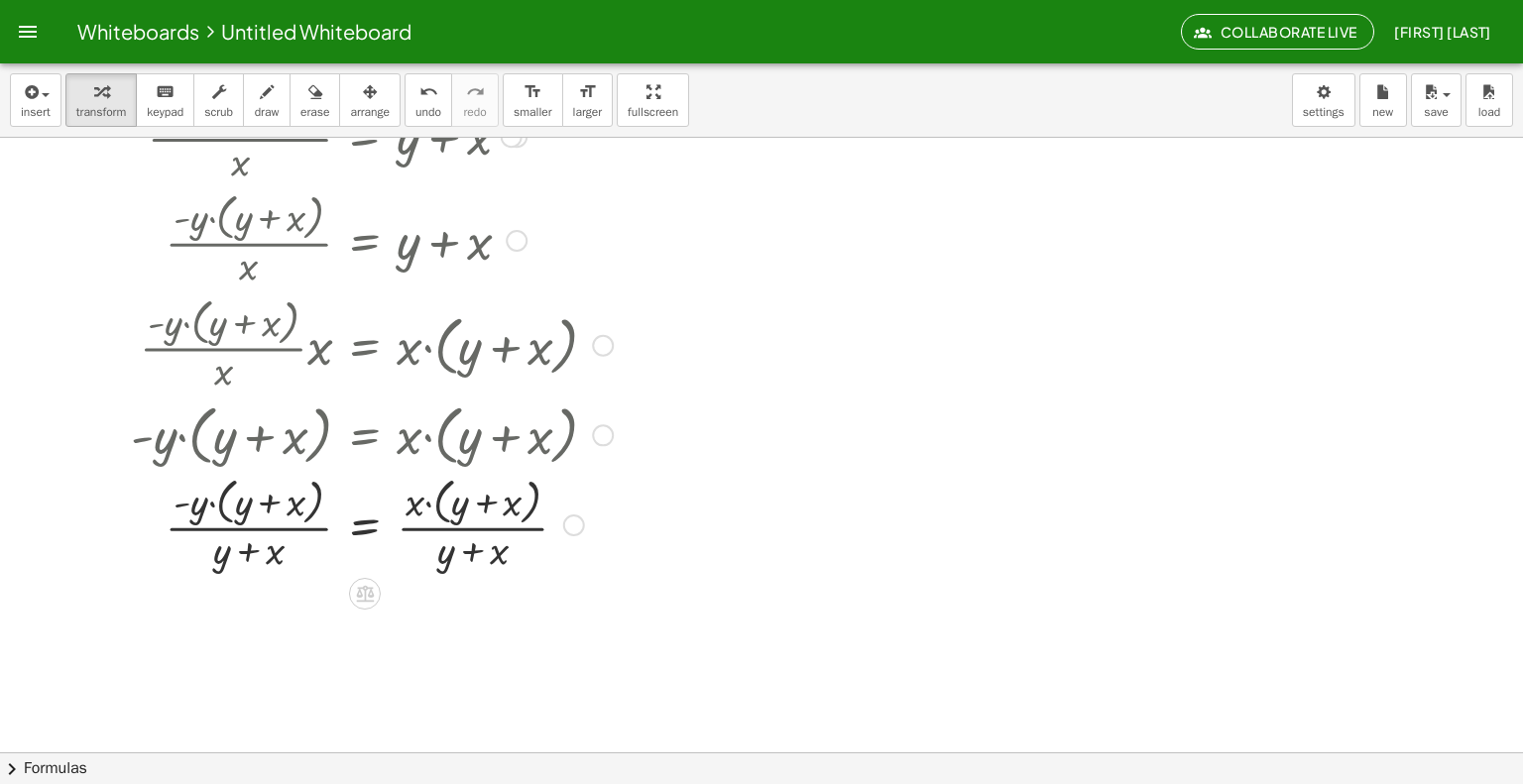 click at bounding box center [372, 523] 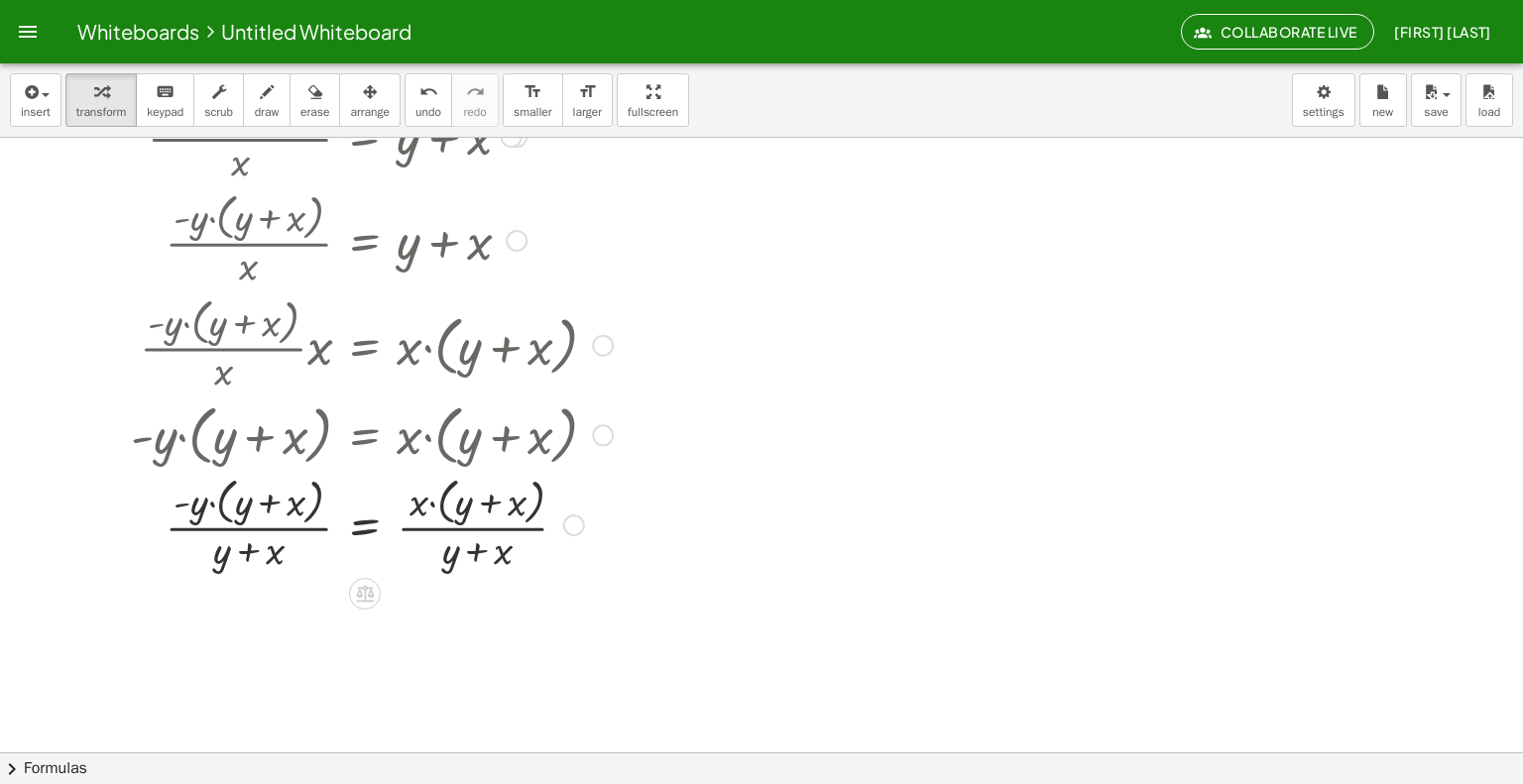 click at bounding box center [372, 523] 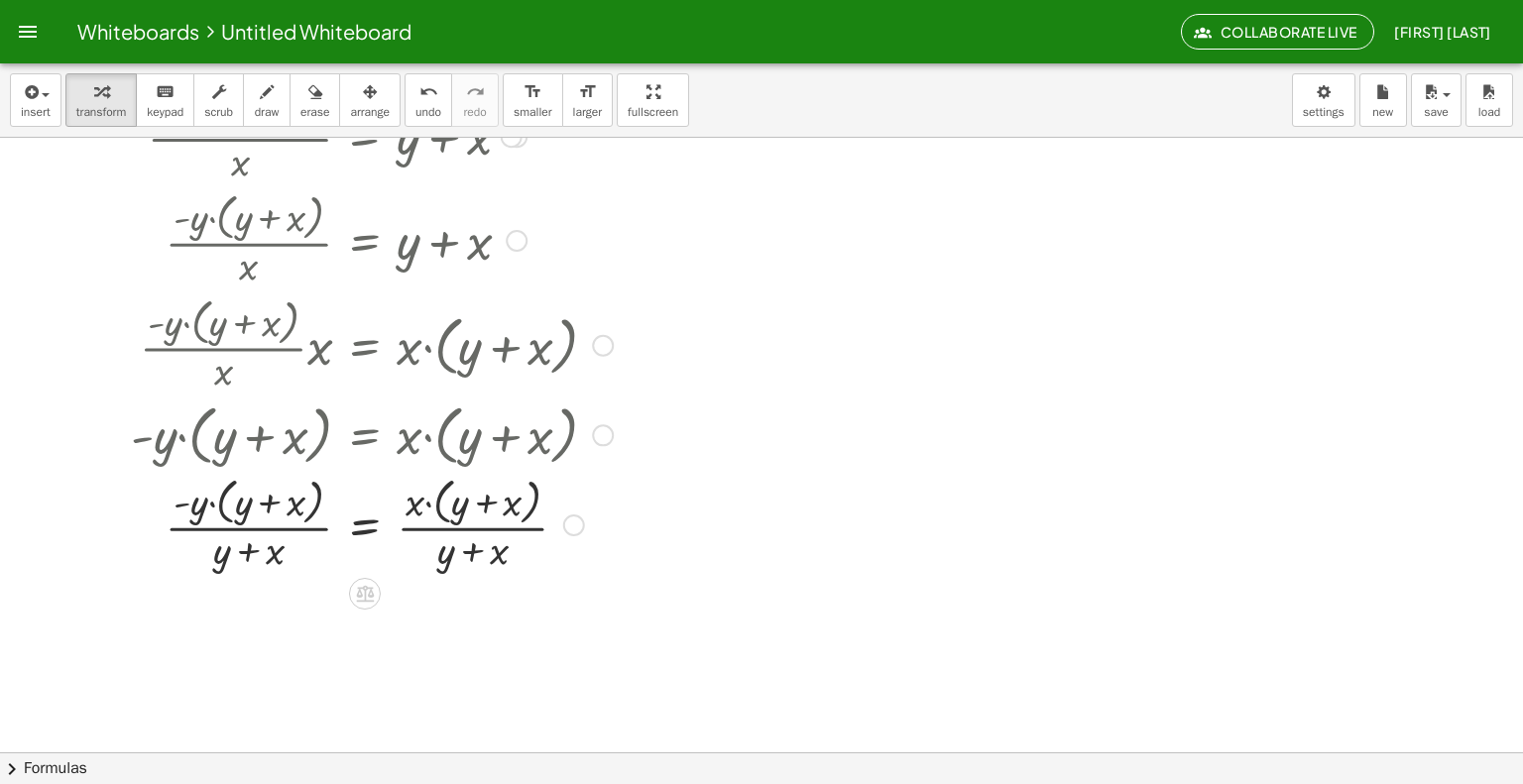 click at bounding box center [372, 523] 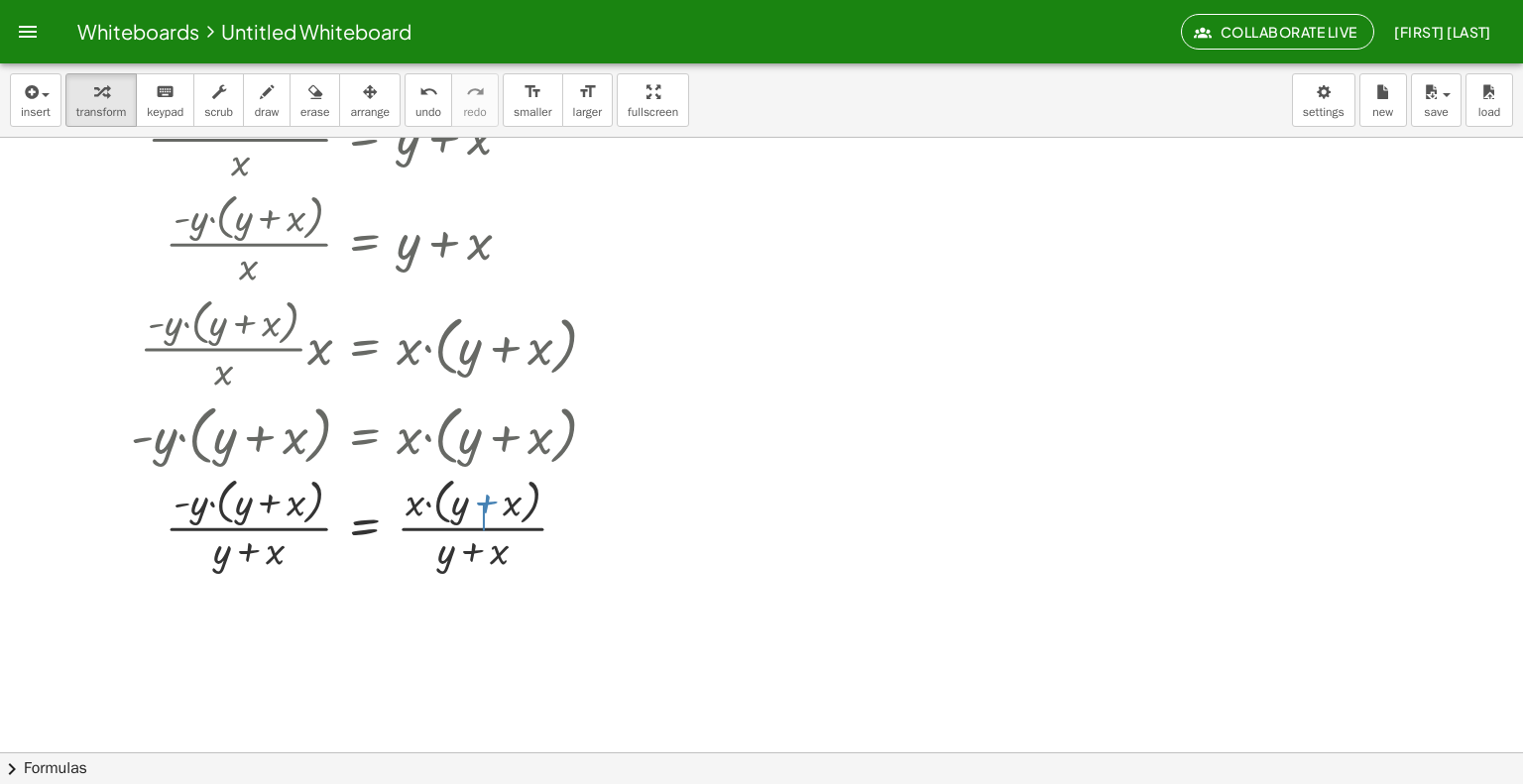 drag, startPoint x: 483, startPoint y: 504, endPoint x: 483, endPoint y: 529, distance: 25 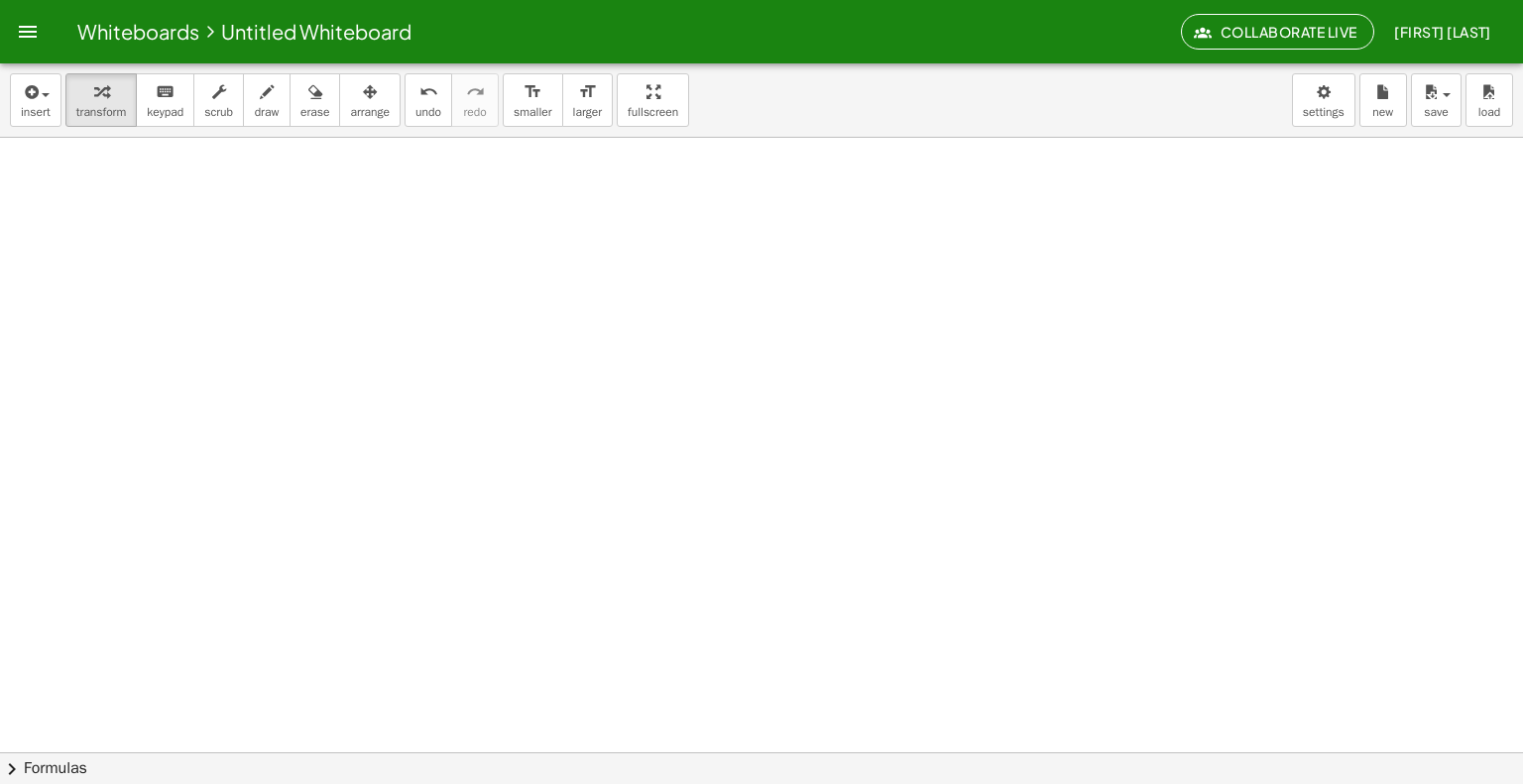 drag, startPoint x: 442, startPoint y: 499, endPoint x: 468, endPoint y: 497, distance: 26.07681 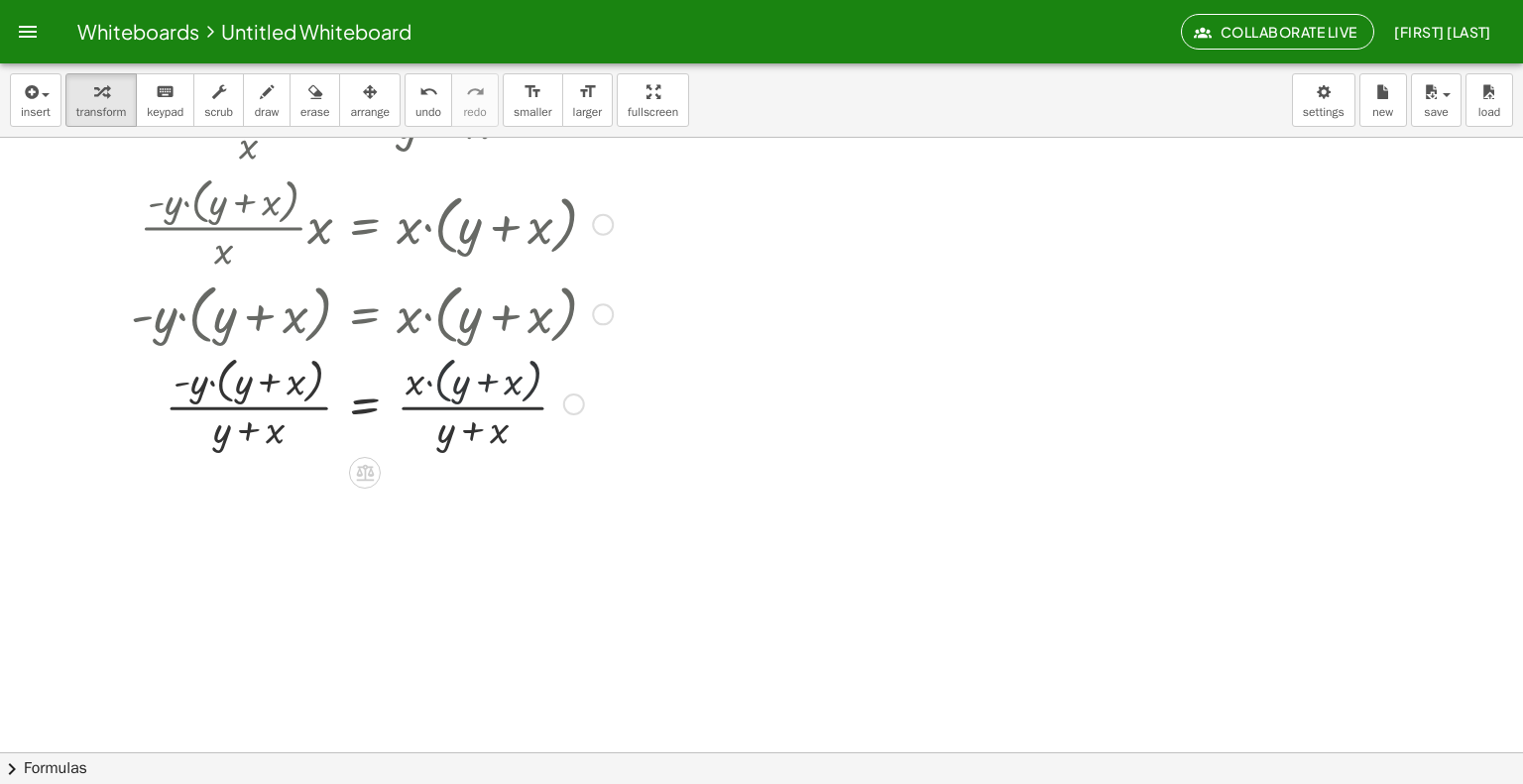 scroll, scrollTop: 3735, scrollLeft: 0, axis: vertical 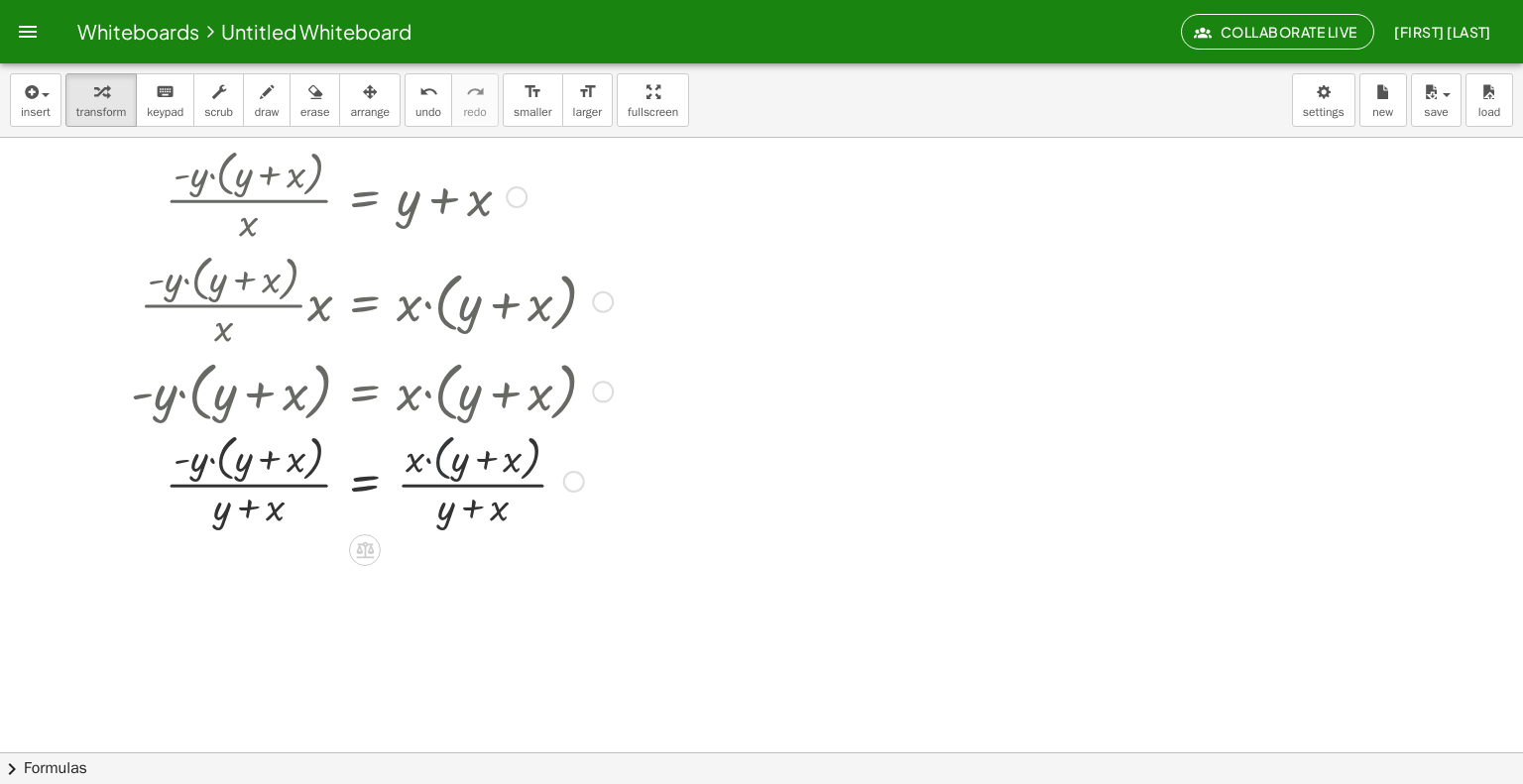 click at bounding box center (372, 480) 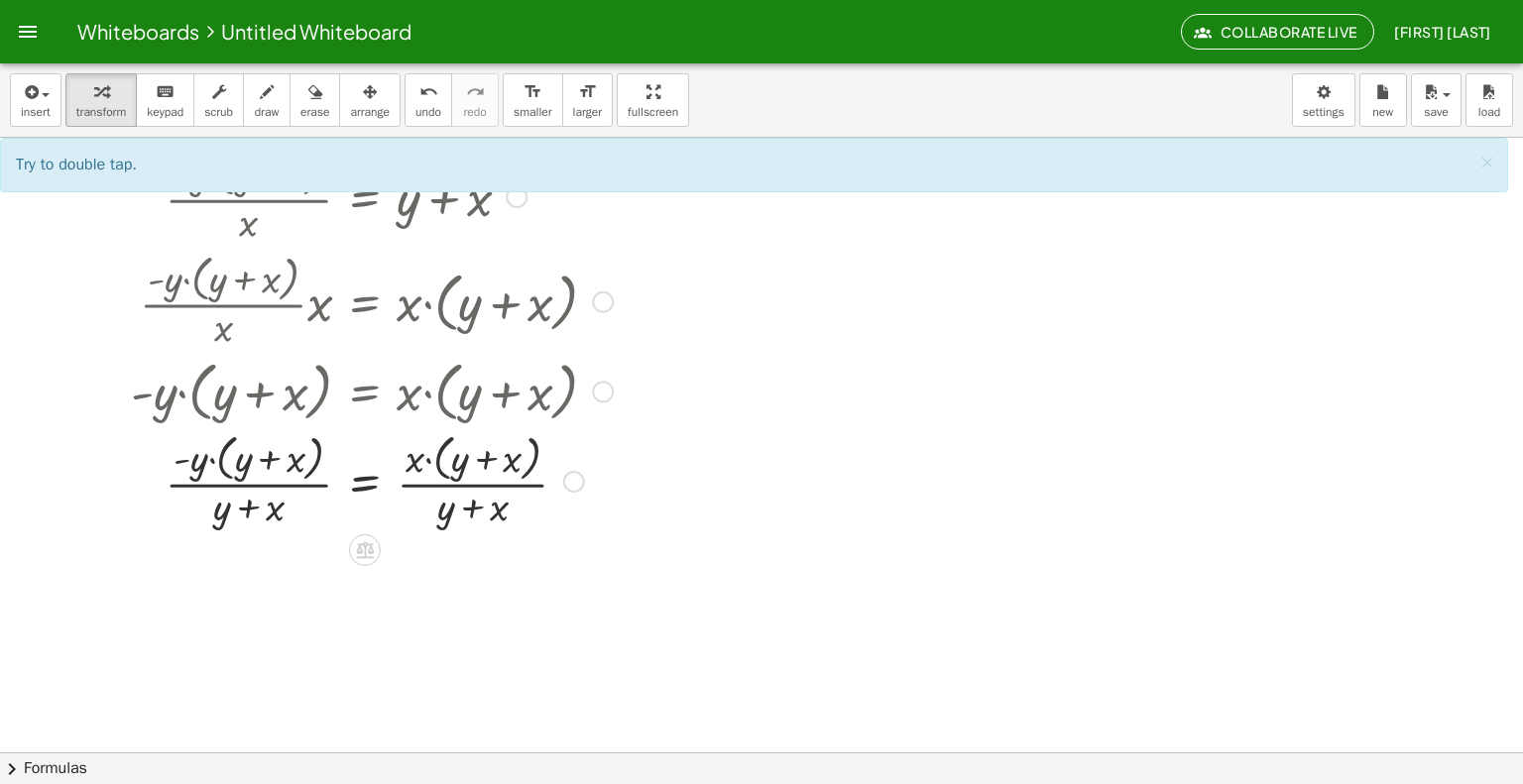 click at bounding box center [372, 480] 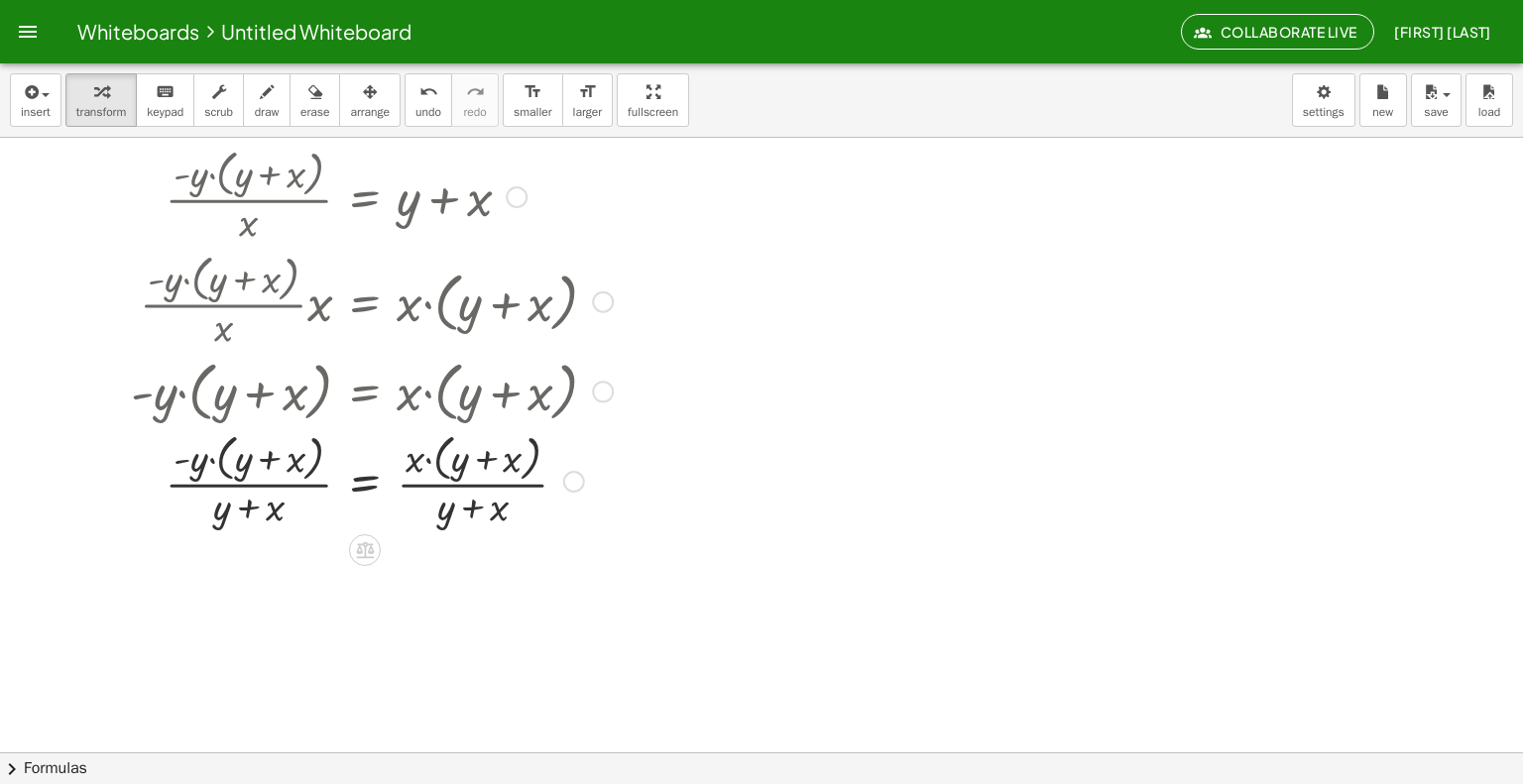 click at bounding box center [372, 480] 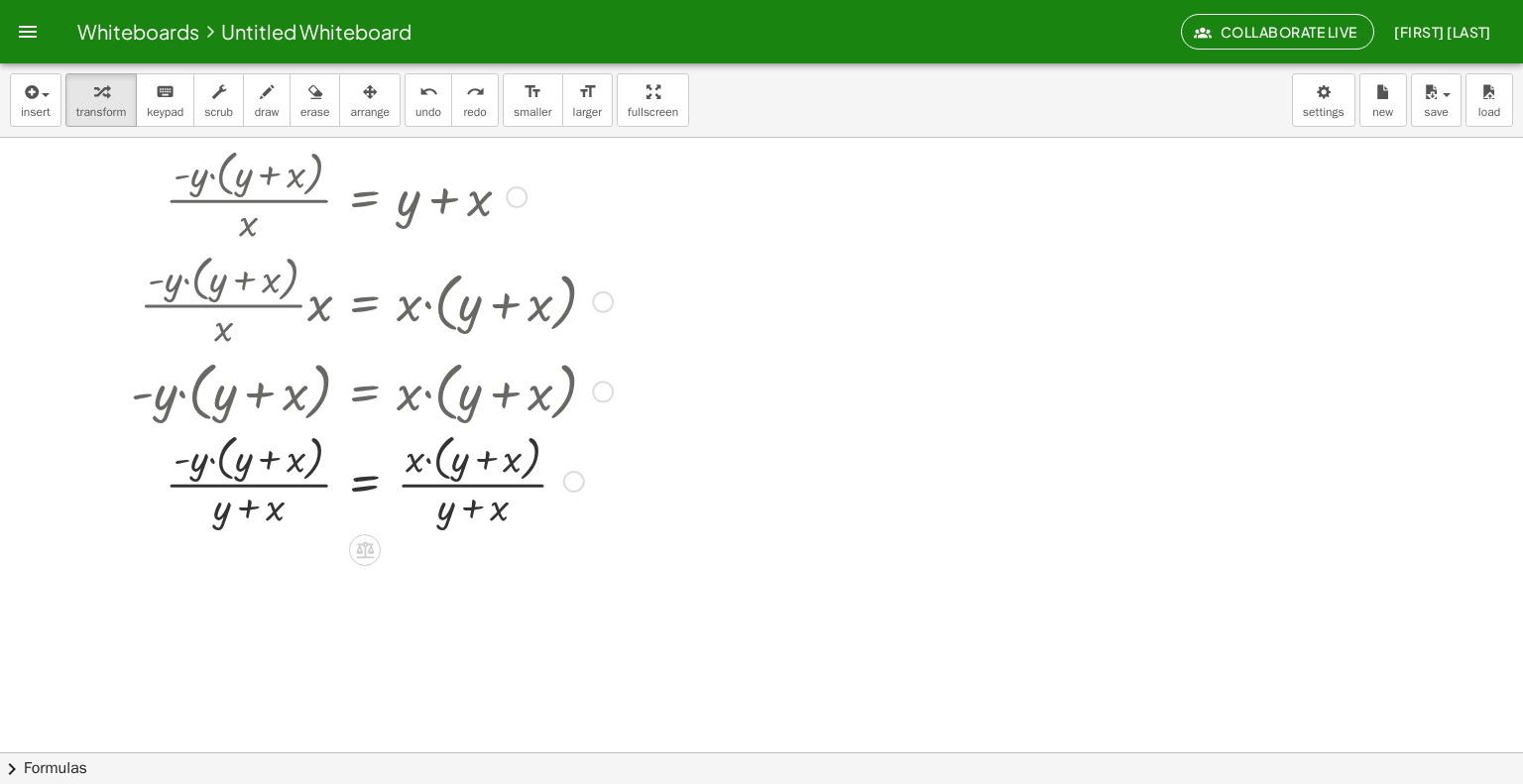 click at bounding box center (385, 480) 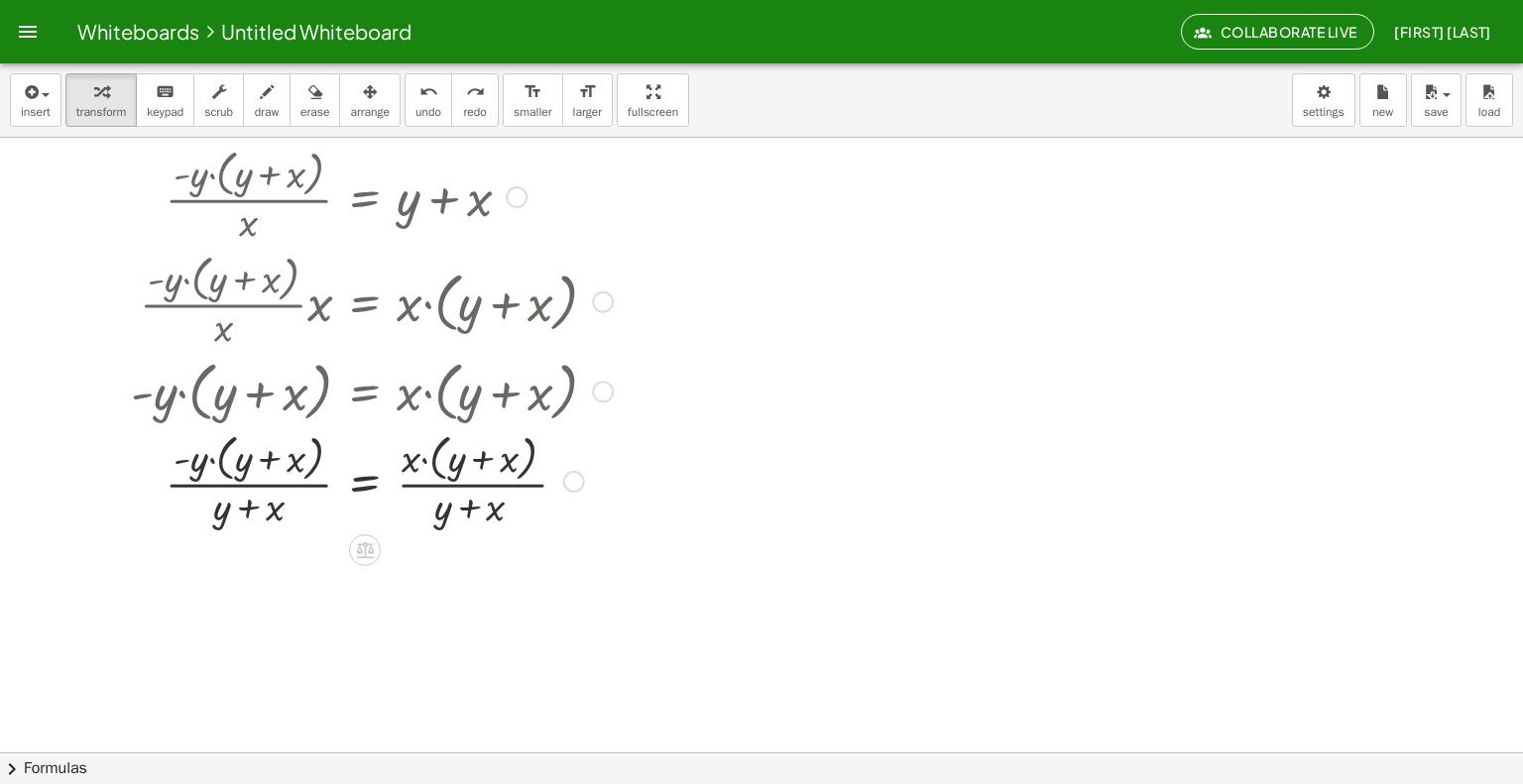 click at bounding box center (385, 480) 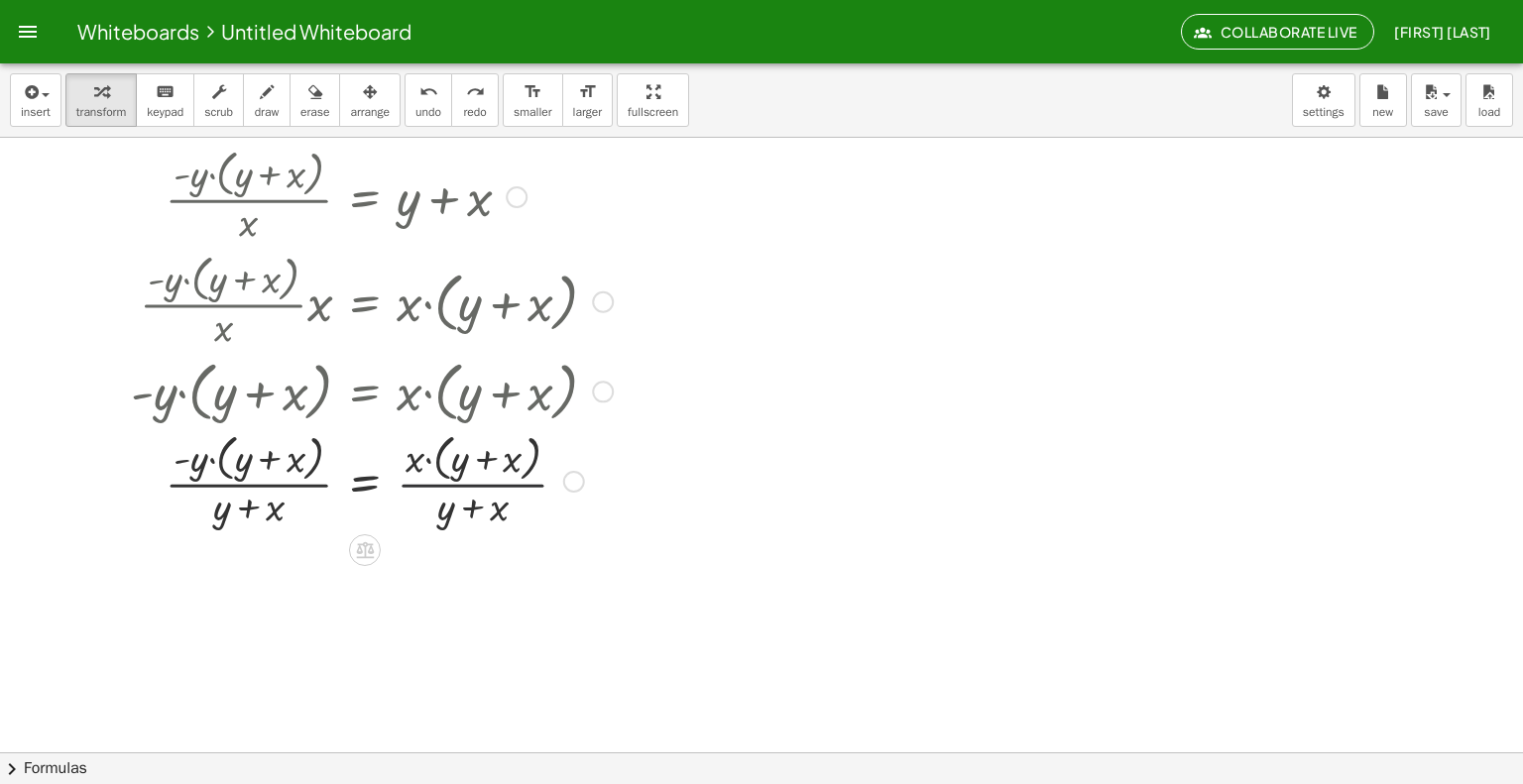 click at bounding box center (385, 480) 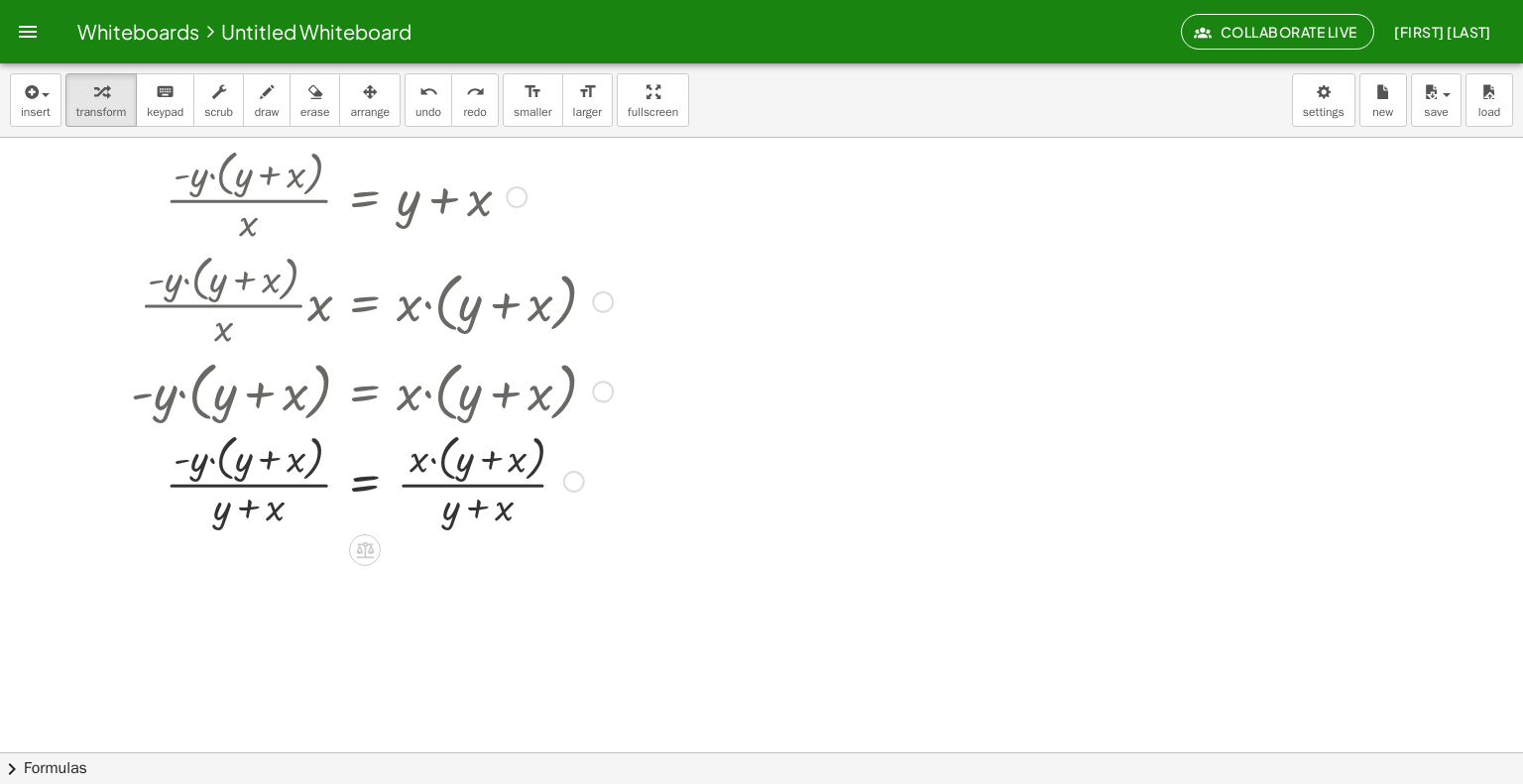 click at bounding box center [385, 480] 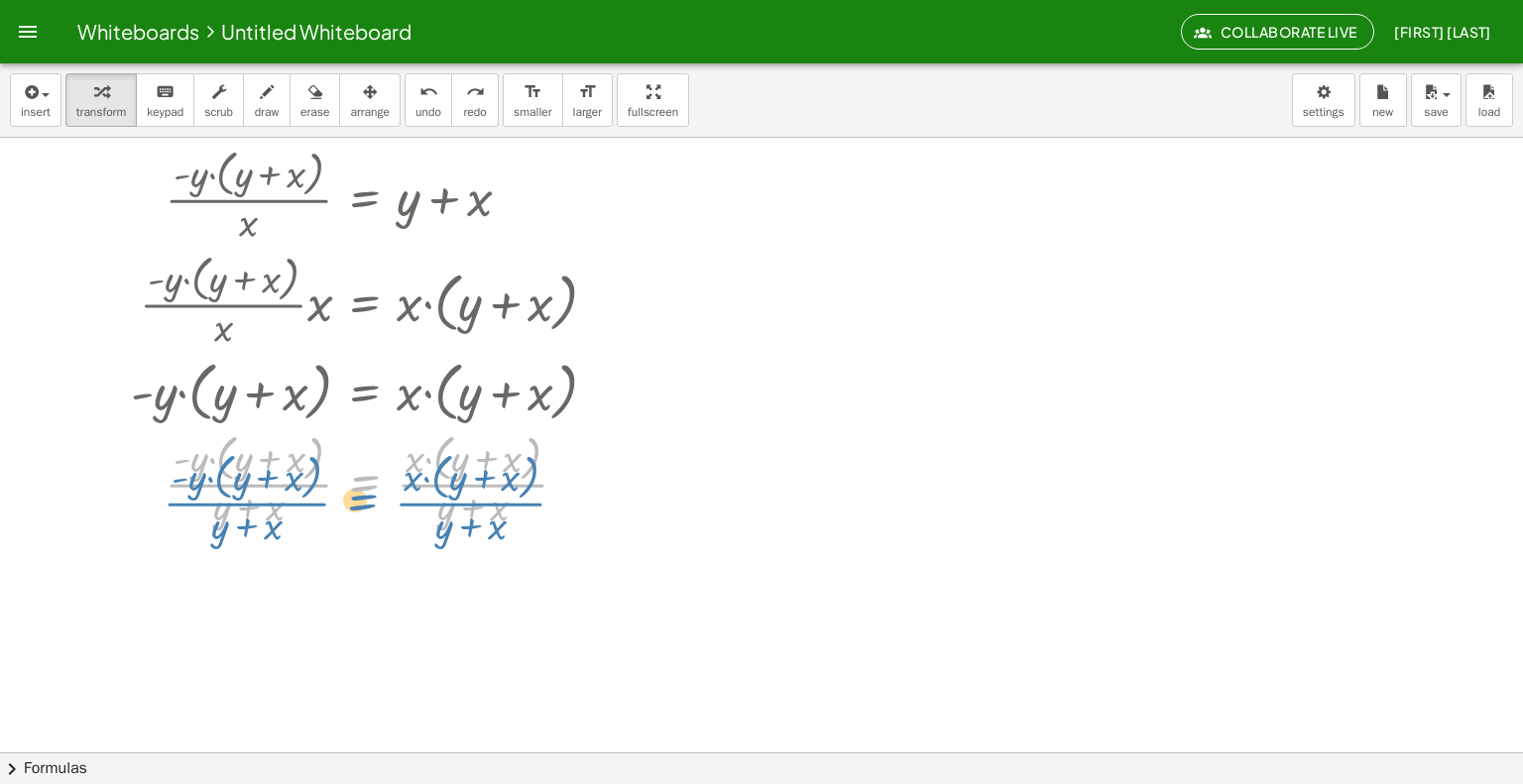 drag, startPoint x: 442, startPoint y: 456, endPoint x: 440, endPoint y: 475, distance: 19.104973 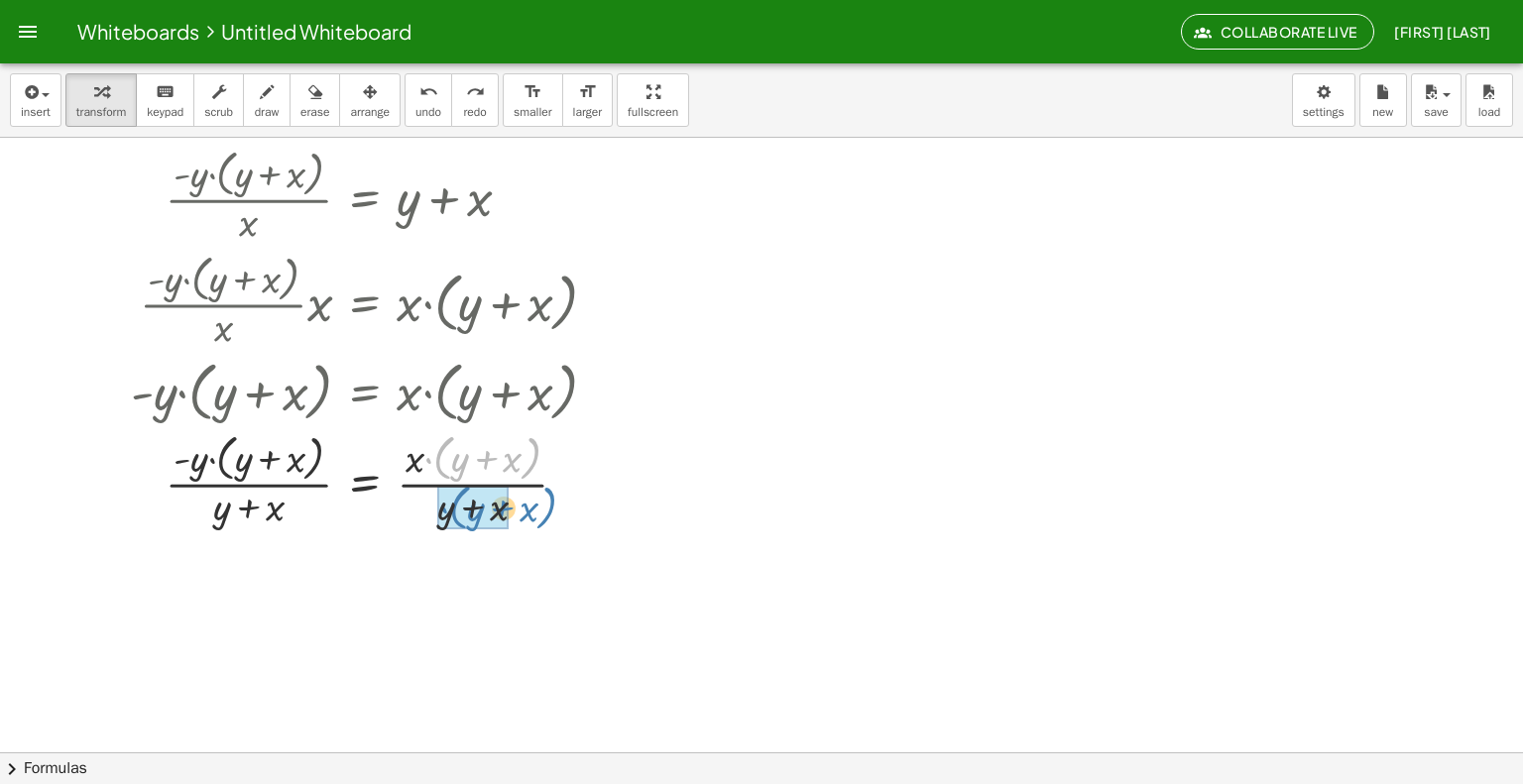 drag, startPoint x: 449, startPoint y: 469, endPoint x: 465, endPoint y: 519, distance: 52.497619 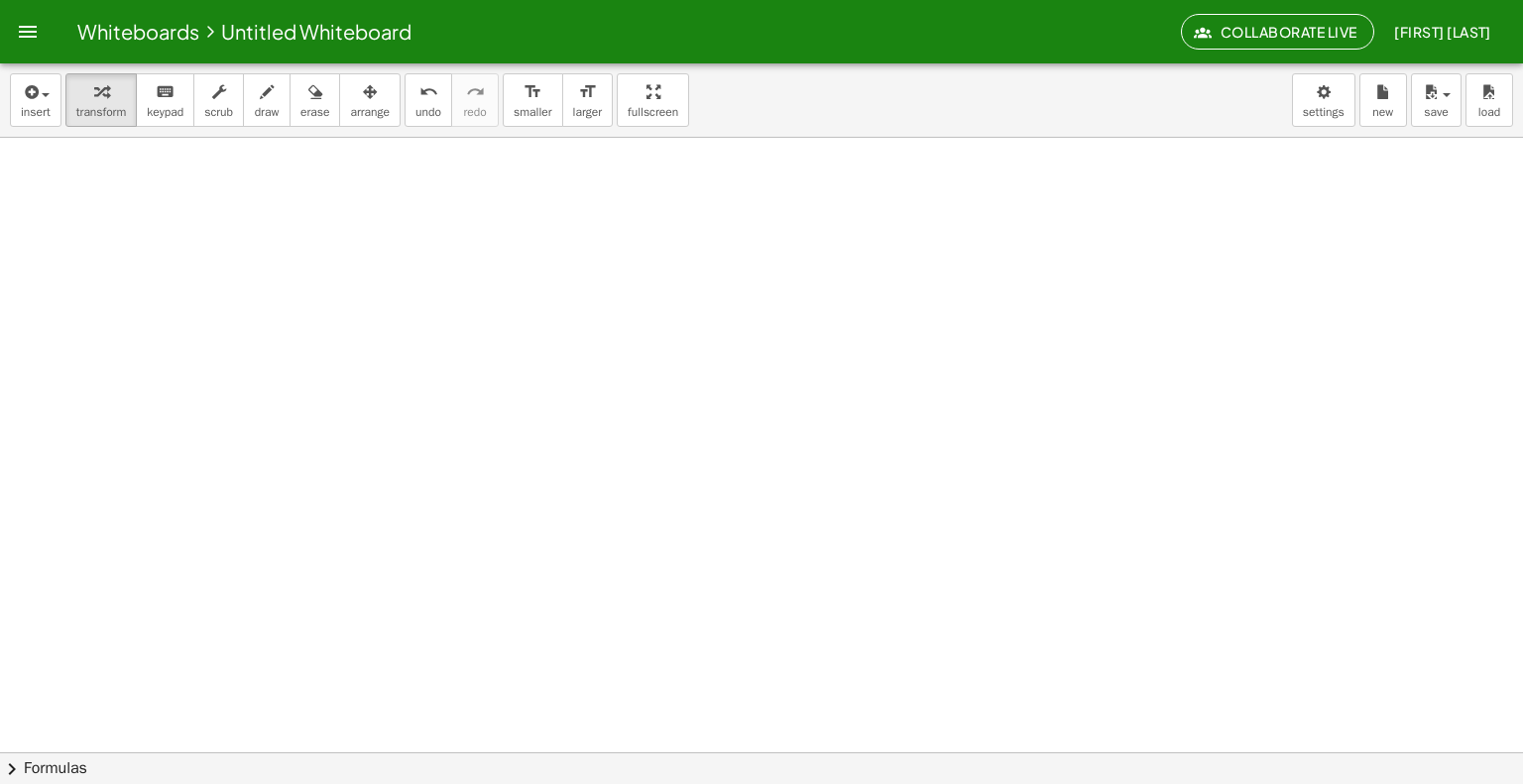 drag, startPoint x: 246, startPoint y: 617, endPoint x: 252, endPoint y: 605, distance: 13.4164079 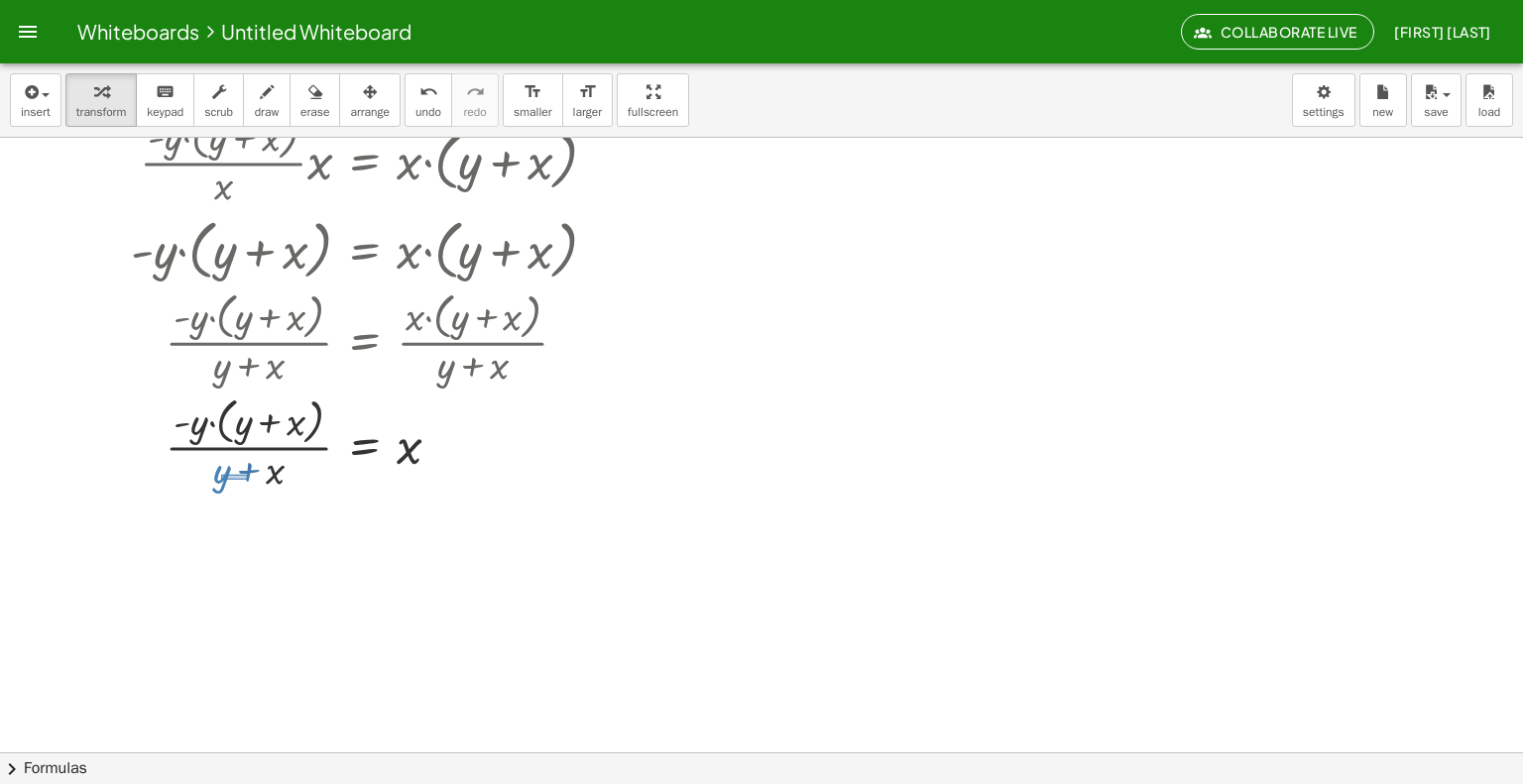 drag, startPoint x: 221, startPoint y: 479, endPoint x: 249, endPoint y: 474, distance: 28.442925 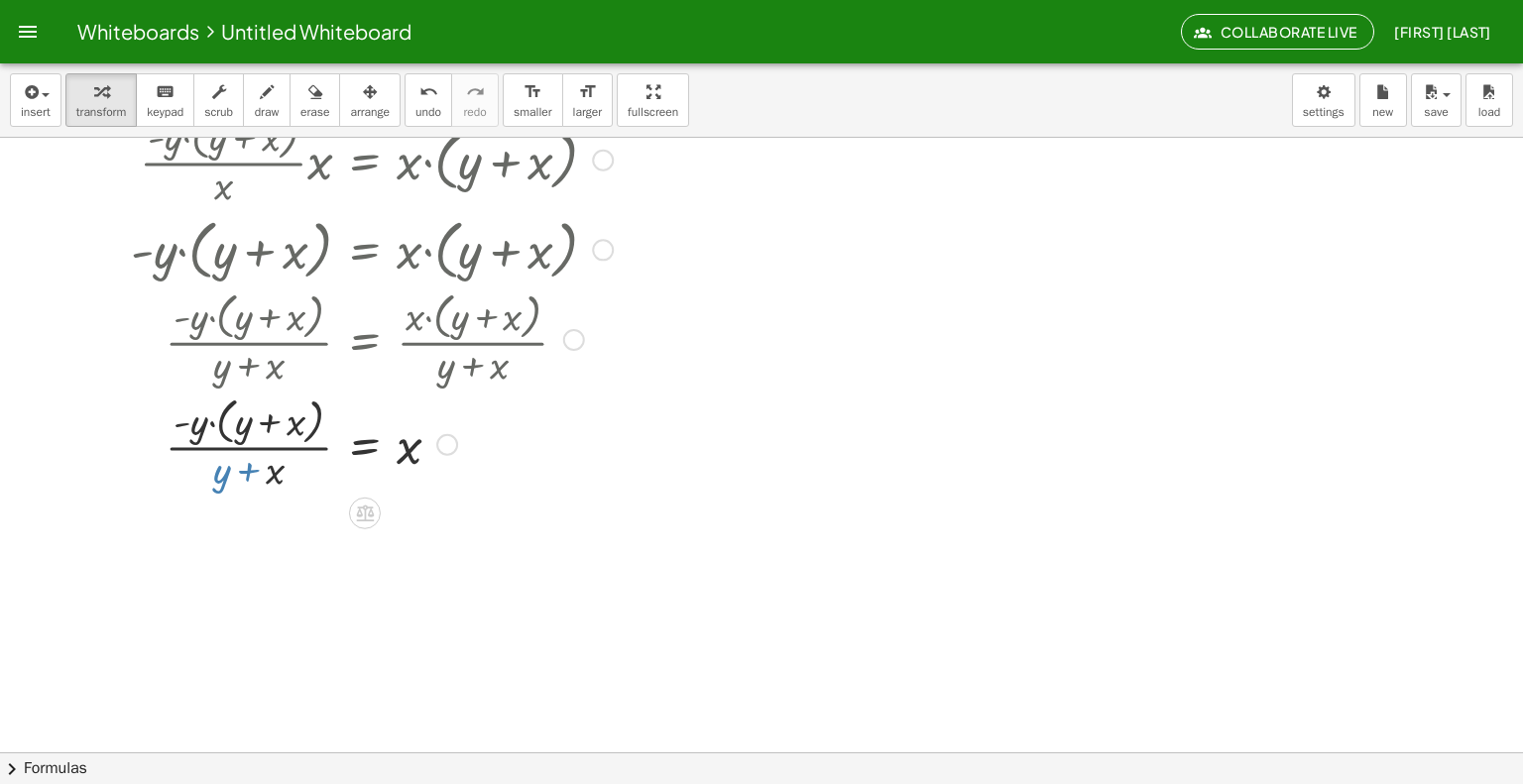 click at bounding box center [372, 443] 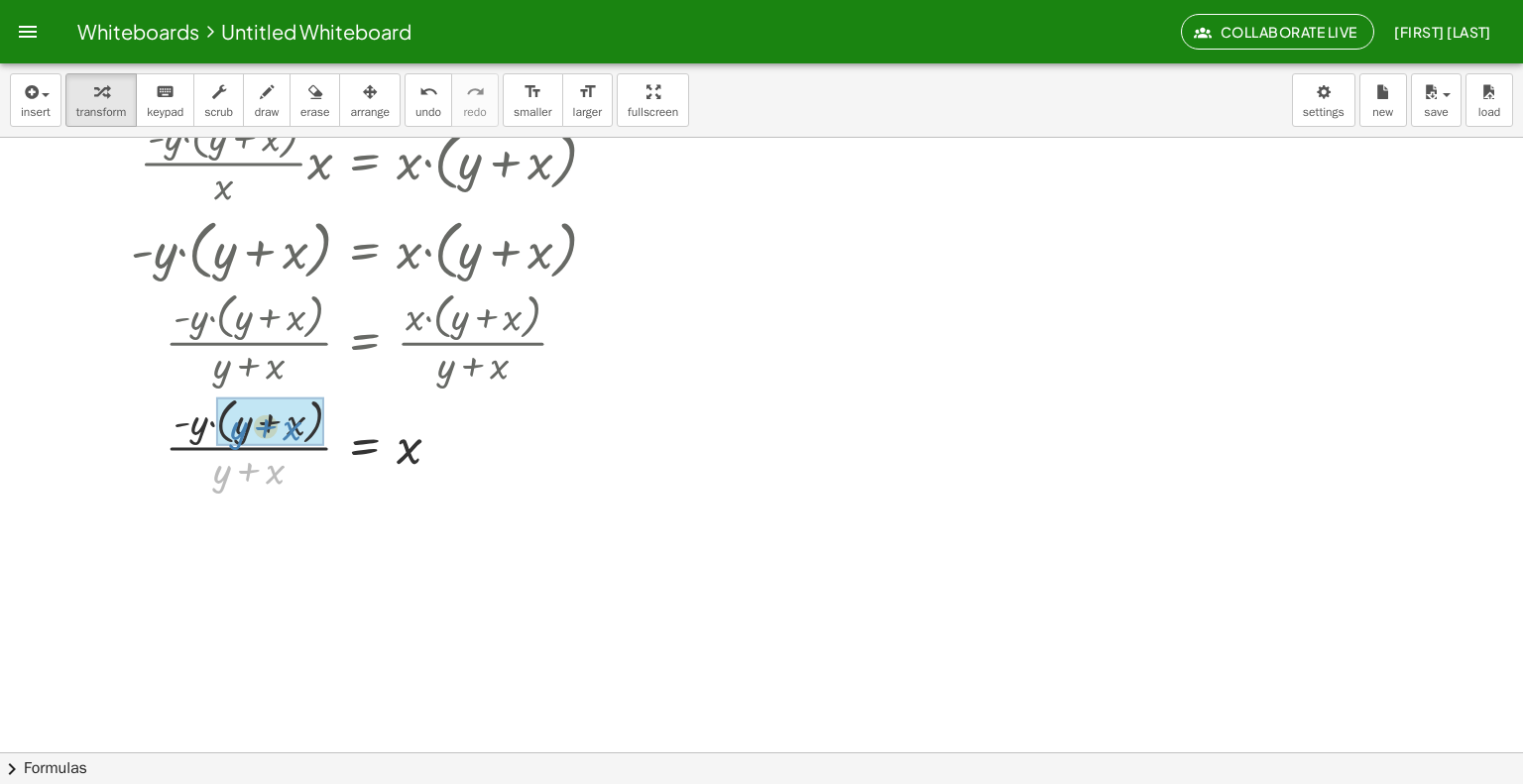 drag, startPoint x: 226, startPoint y: 478, endPoint x: 243, endPoint y: 434, distance: 47.169906 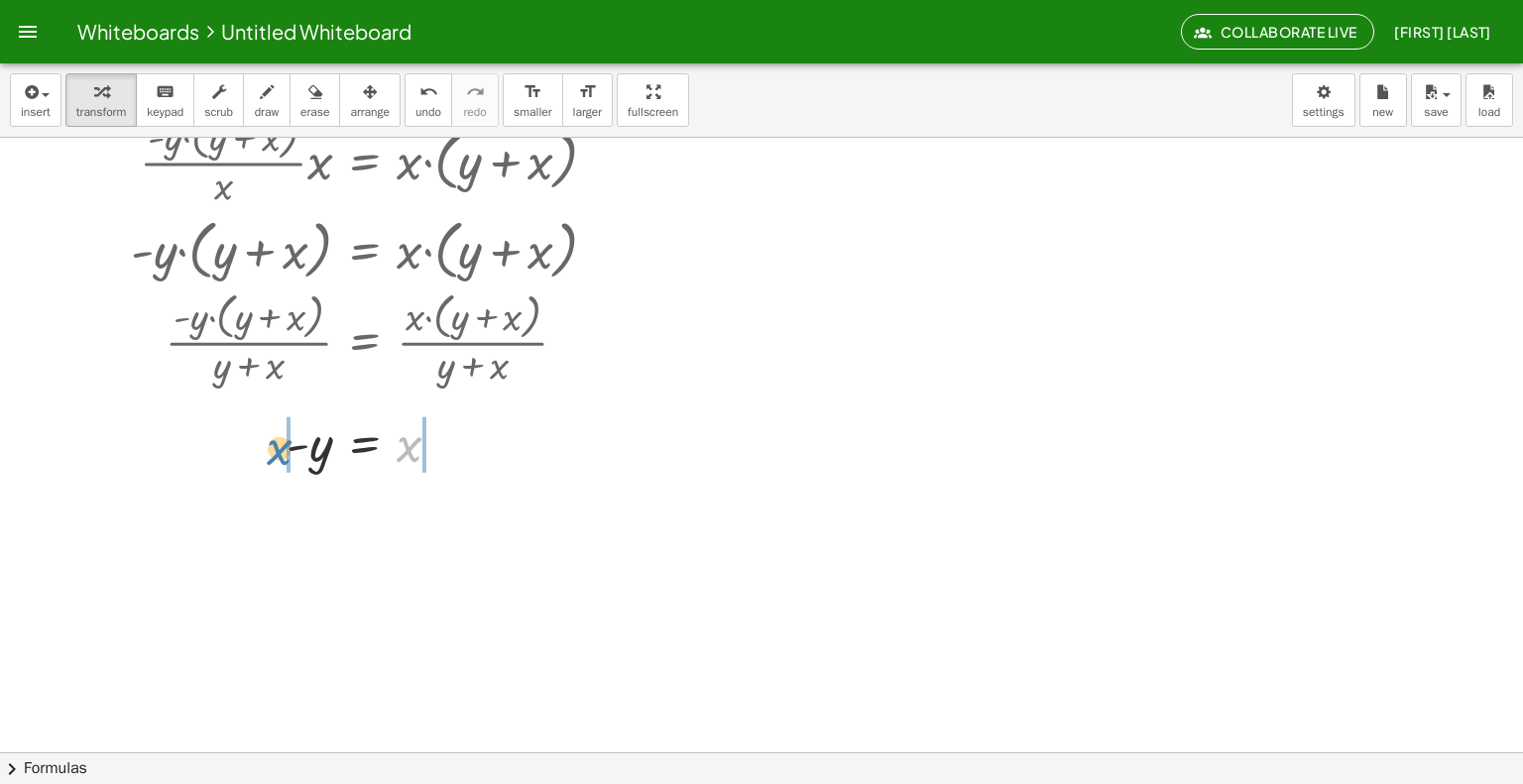 drag, startPoint x: 410, startPoint y: 445, endPoint x: 281, endPoint y: 449, distance: 129.062 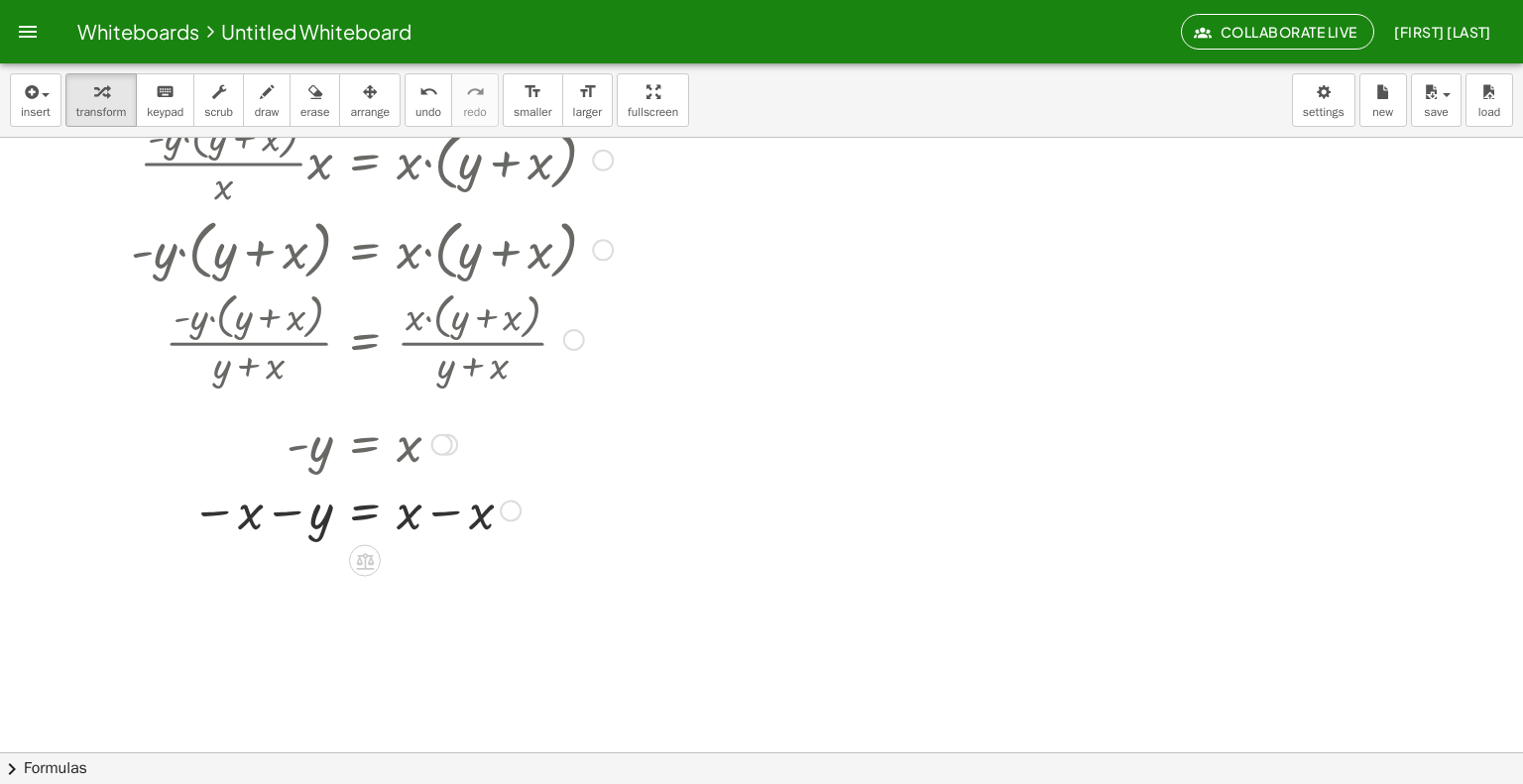 click at bounding box center (372, 509) 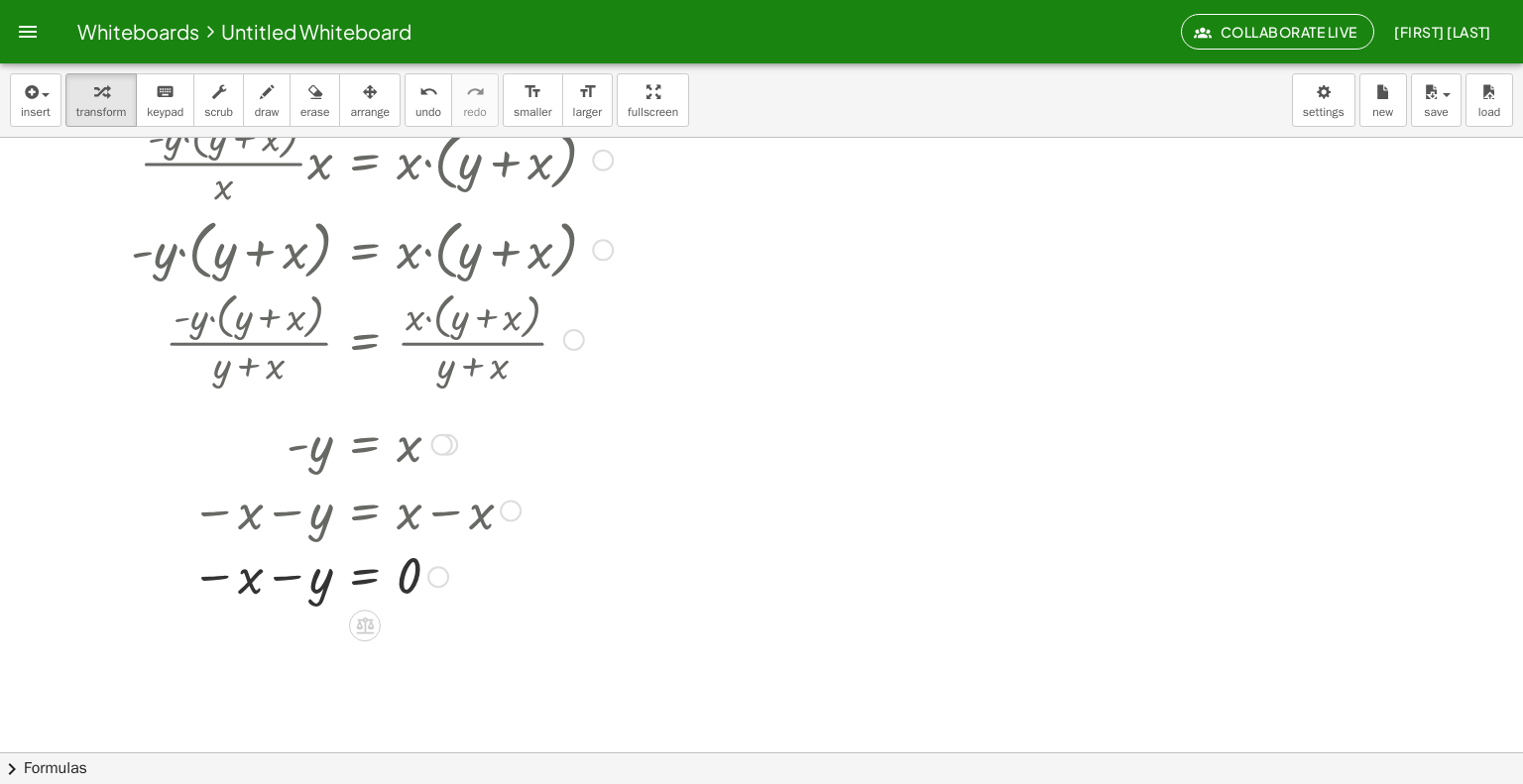 click at bounding box center [372, 576] 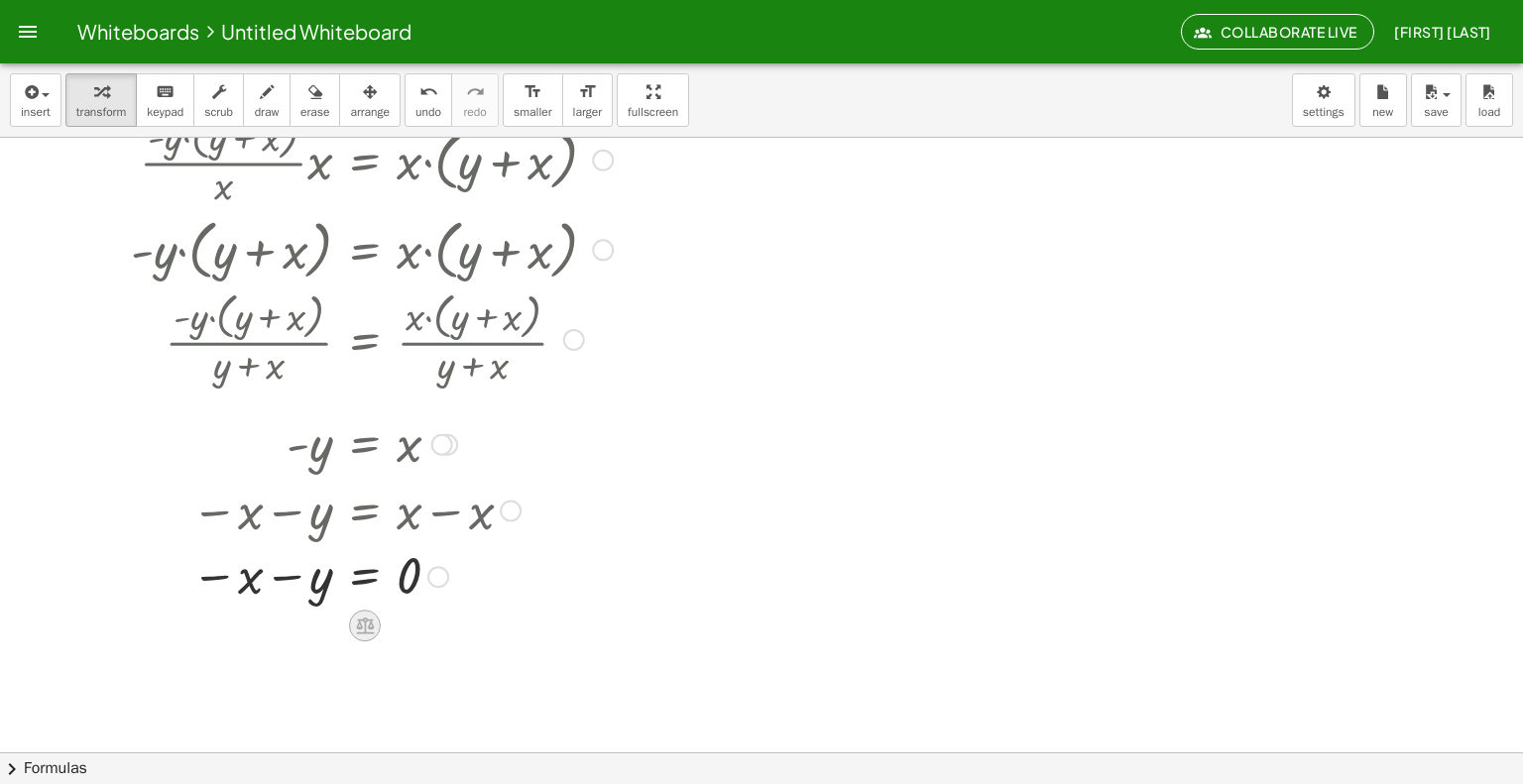 click at bounding box center [365, 625] 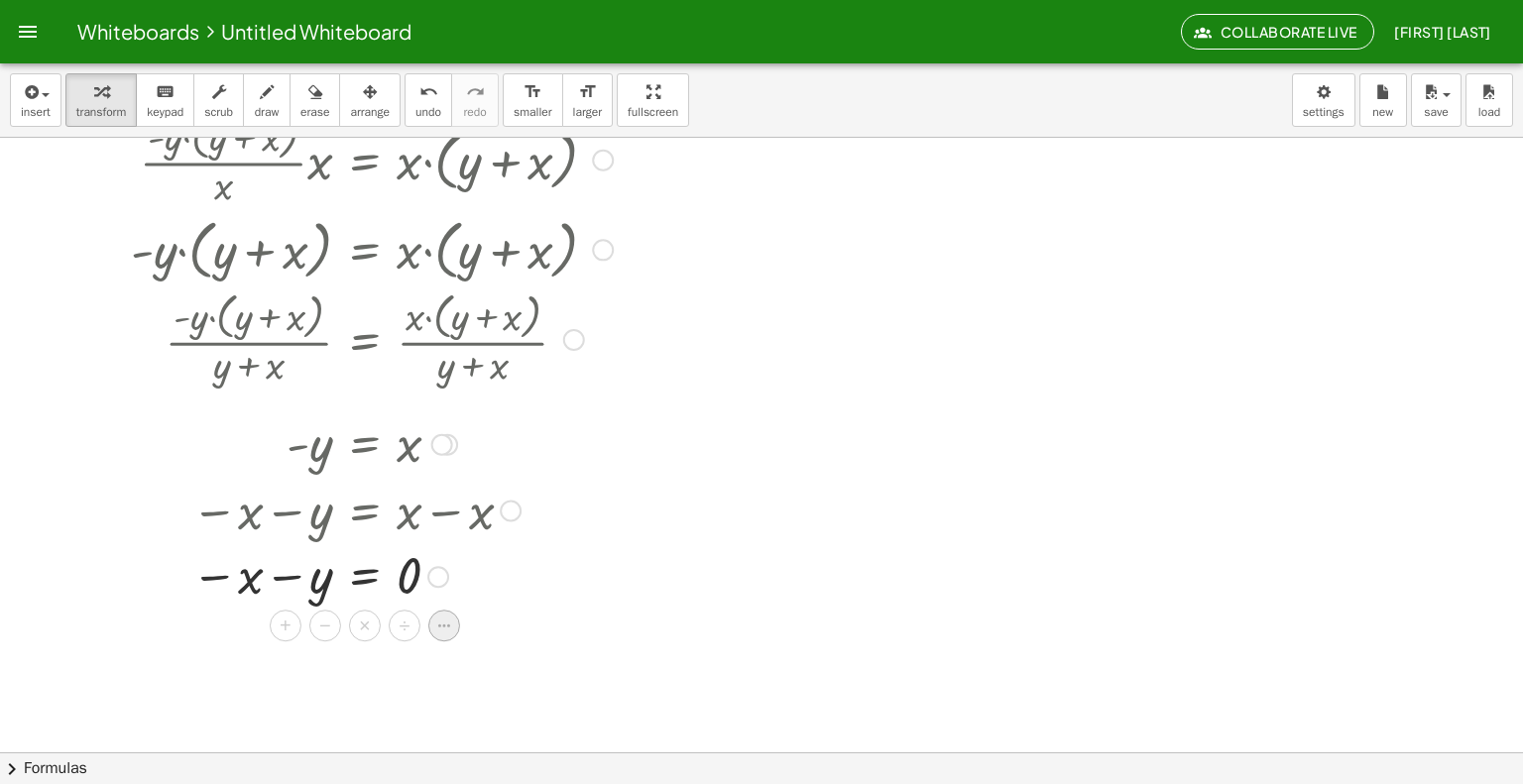 click 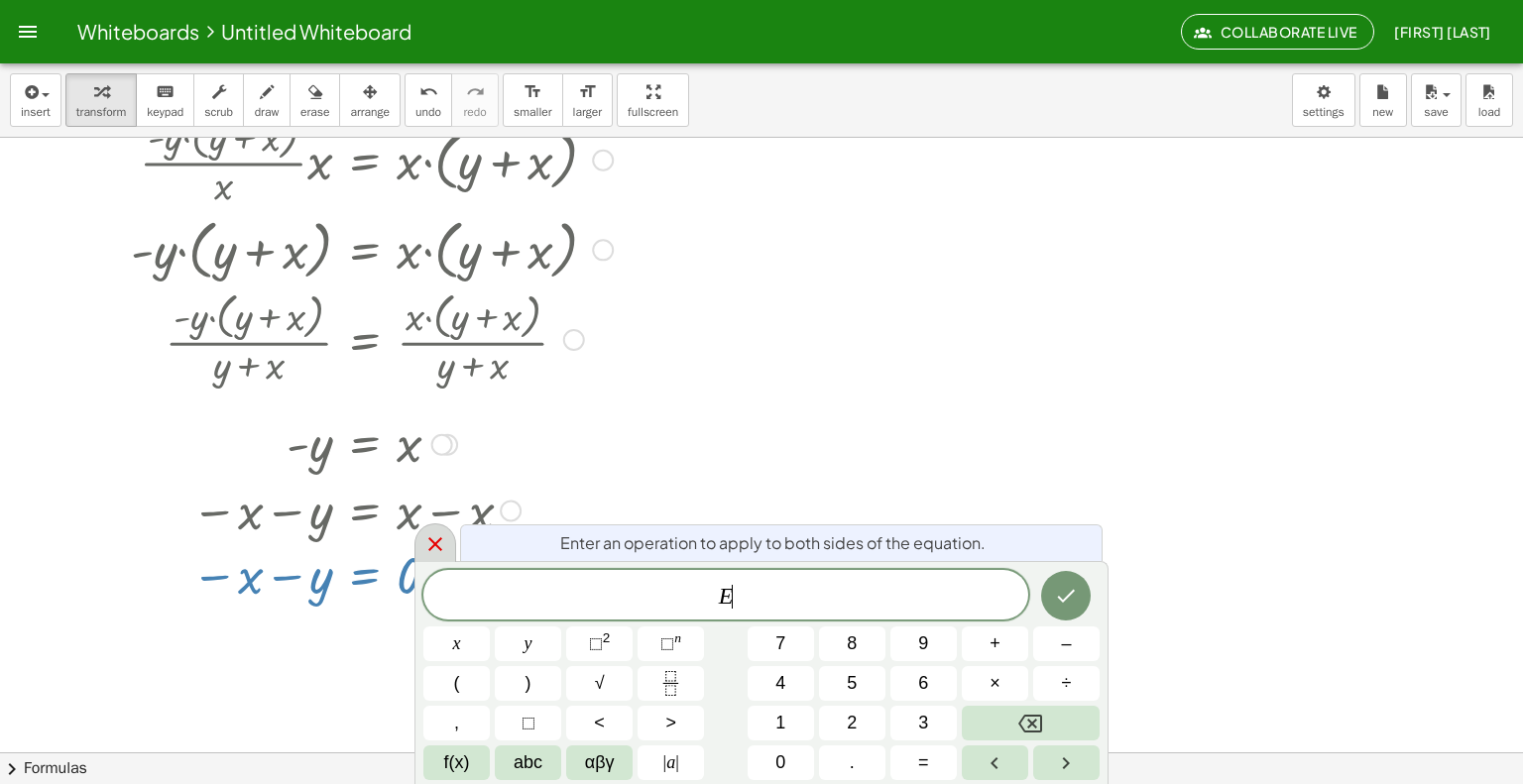 click 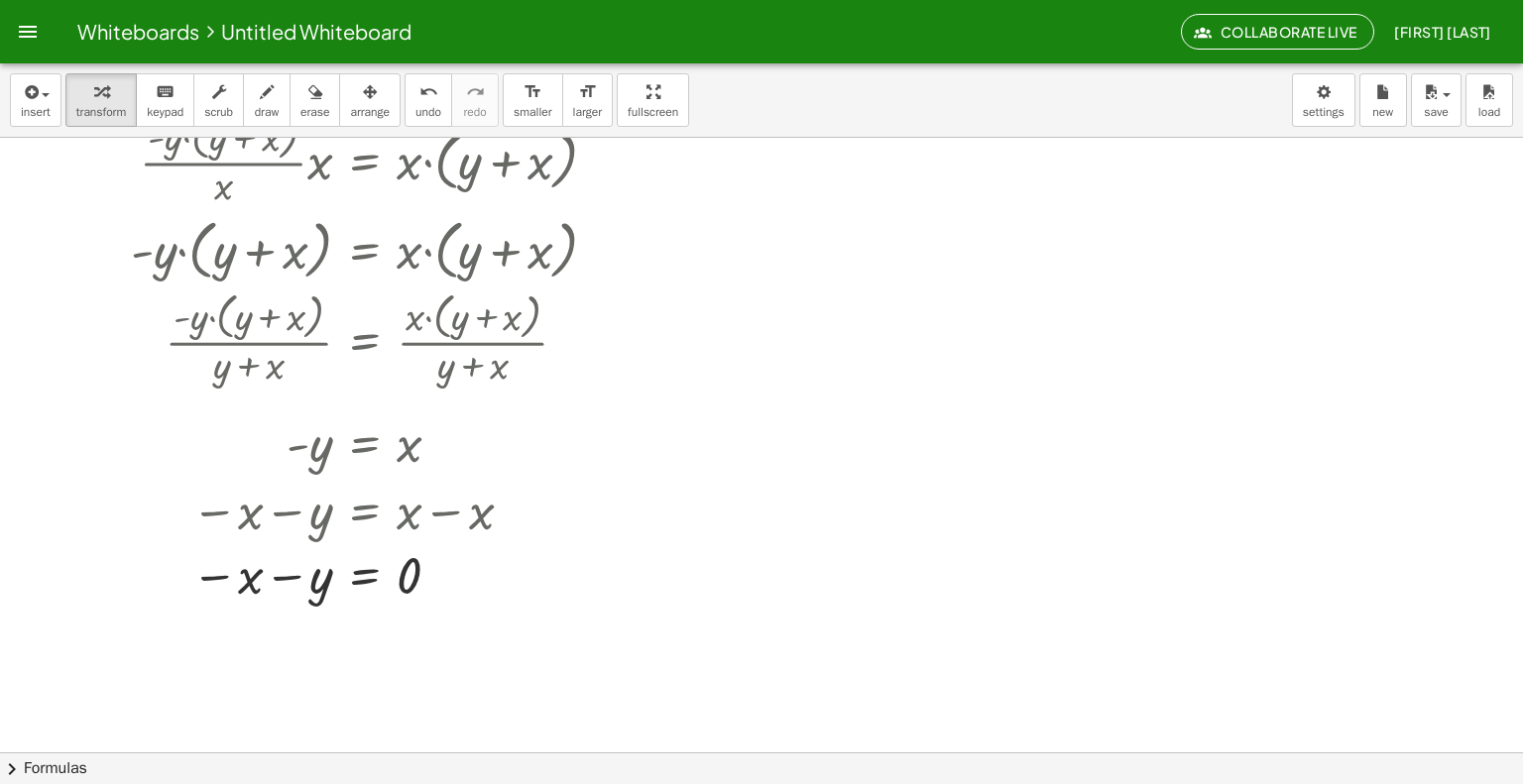 drag, startPoint x: 339, startPoint y: 621, endPoint x: 352, endPoint y: 601, distance: 23.853721 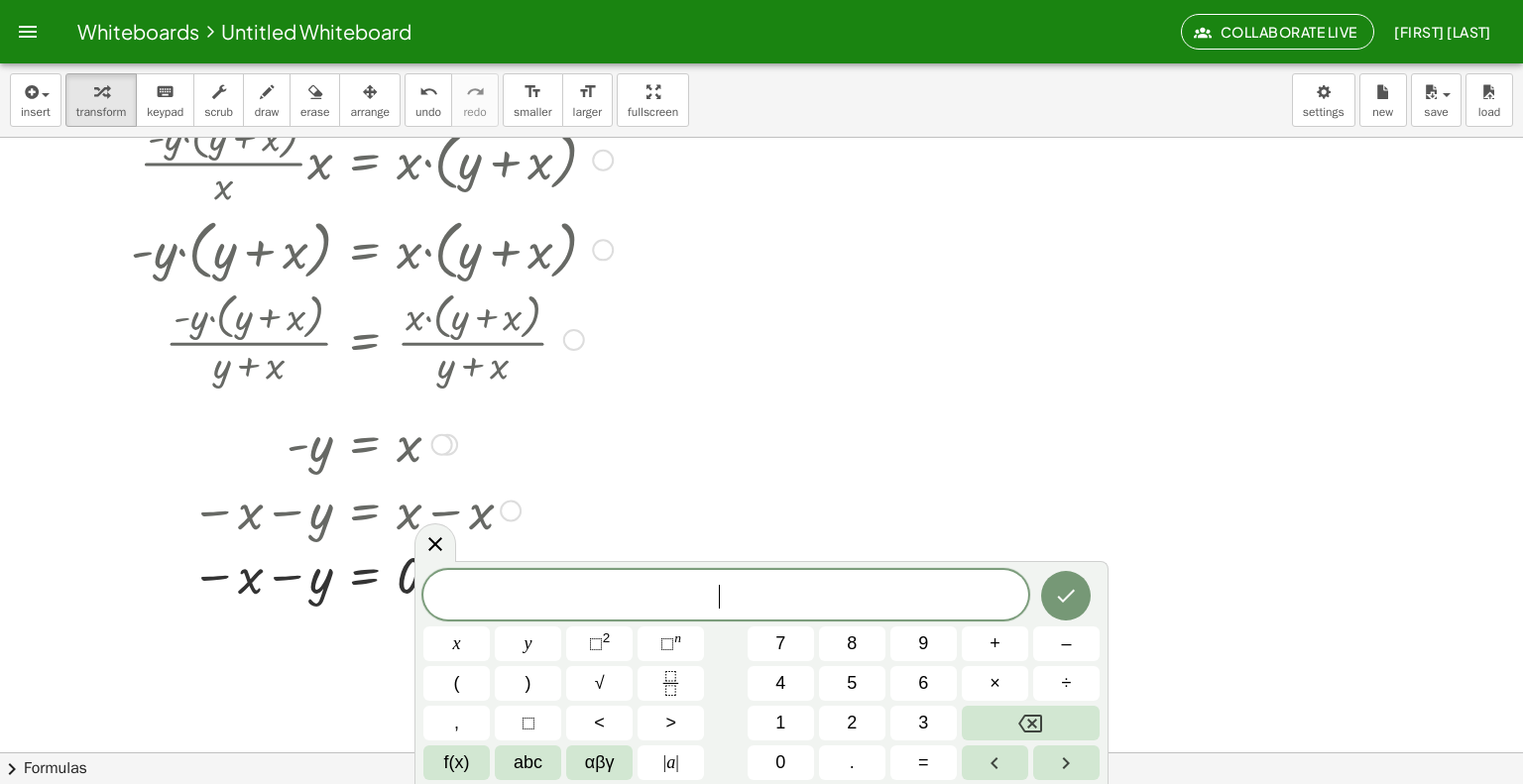 click at bounding box center [372, 576] 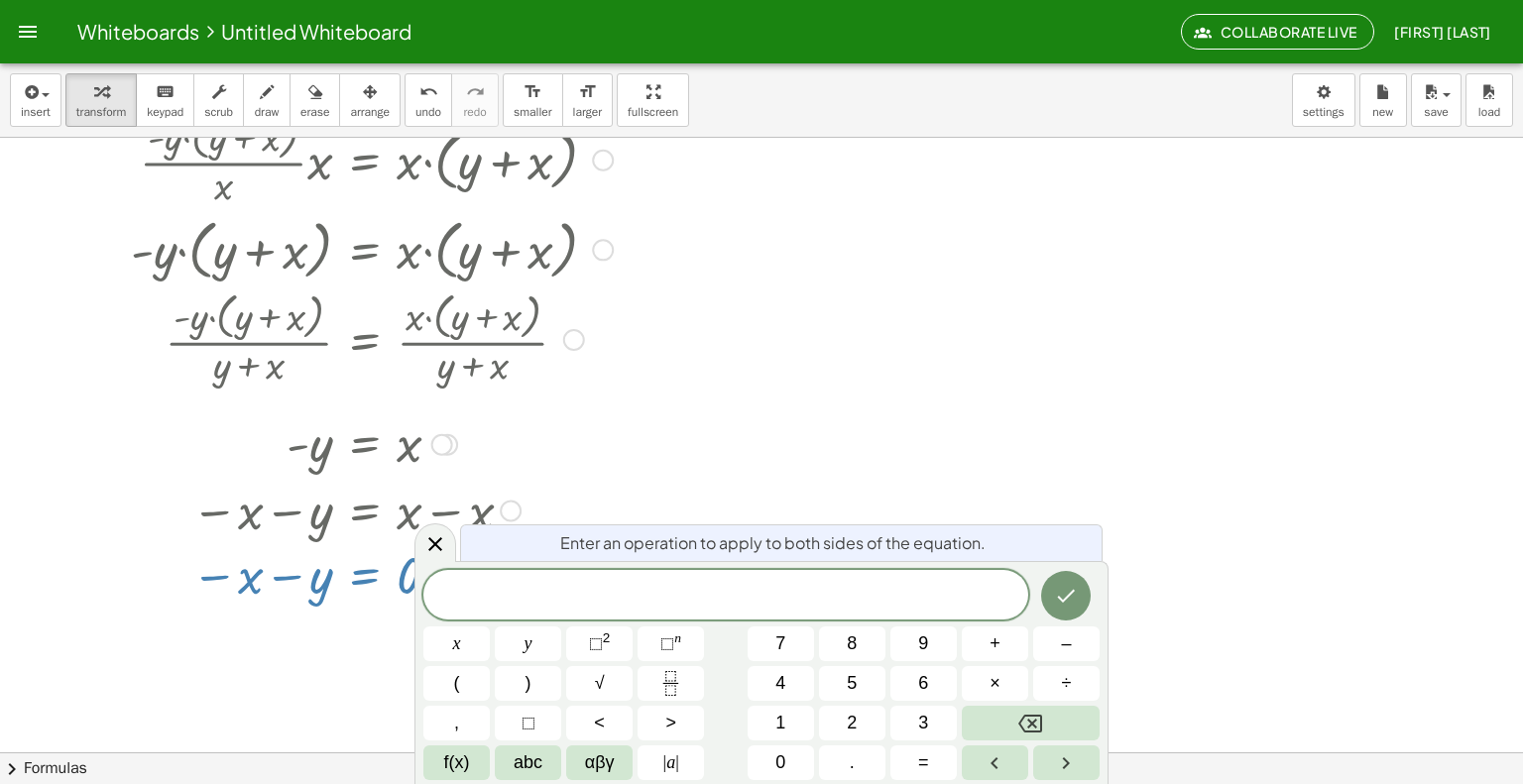 click 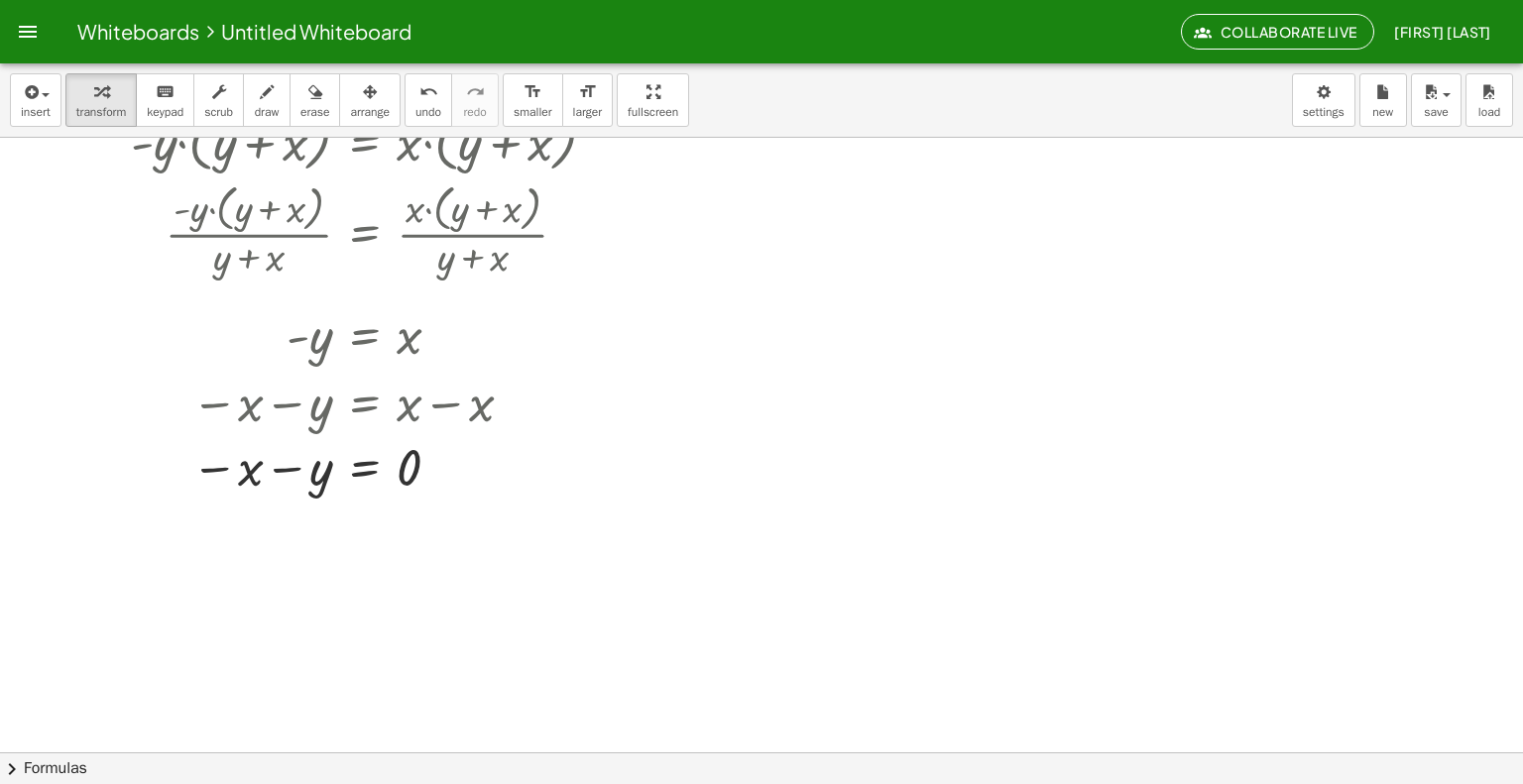 scroll, scrollTop: 3976, scrollLeft: 0, axis: vertical 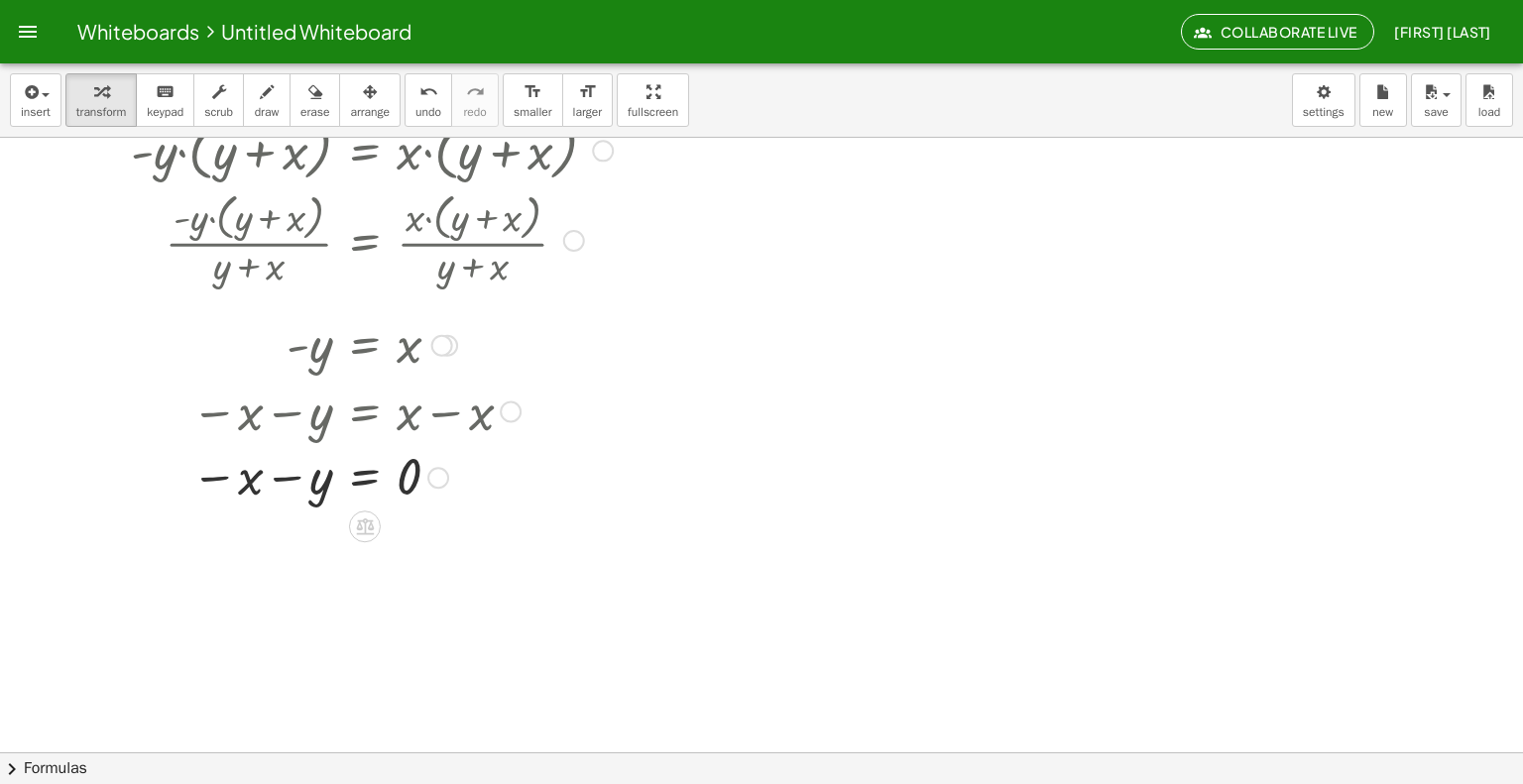 click at bounding box center [447, 346] 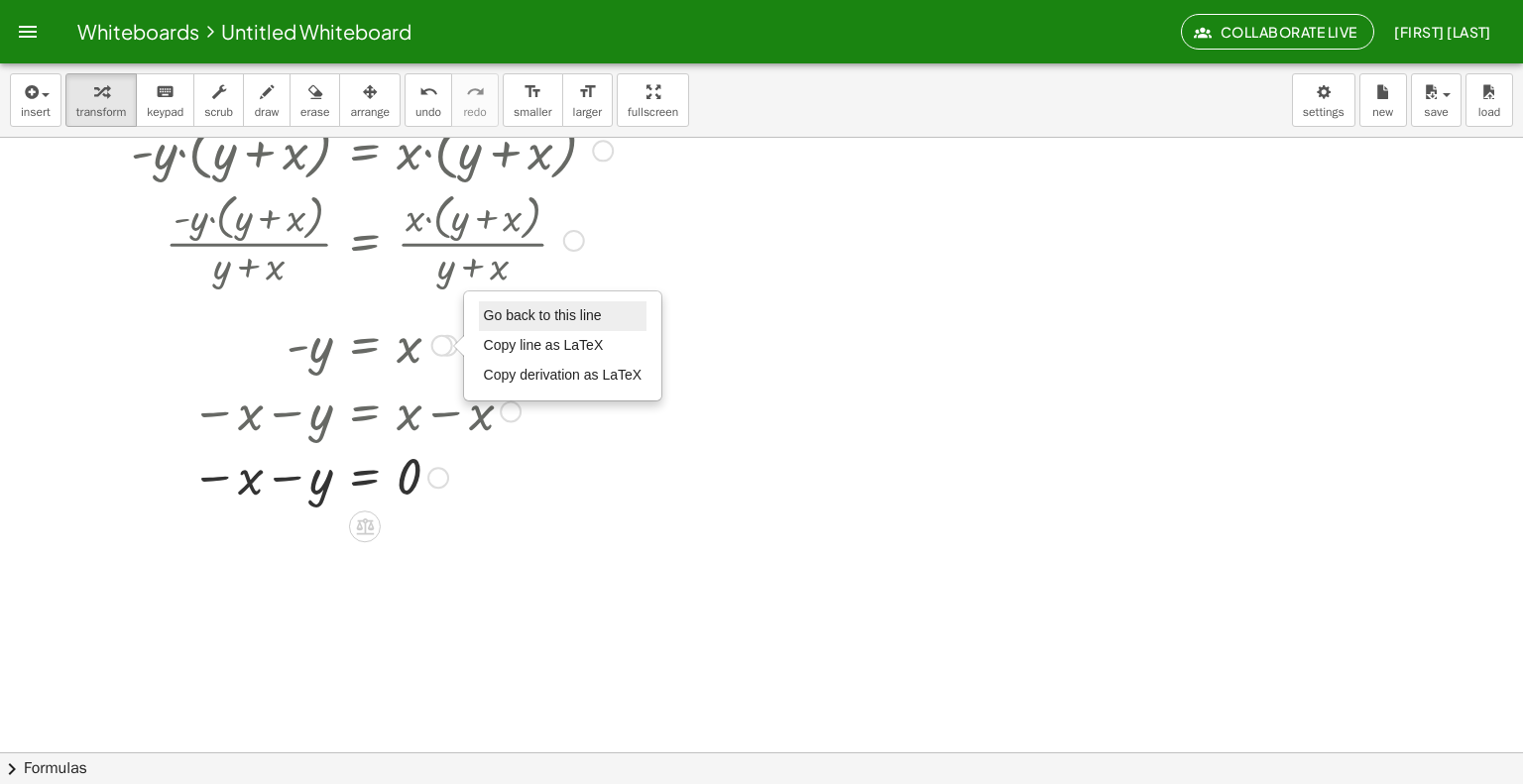 click on "Go back to this line" at bounding box center (542, 315) 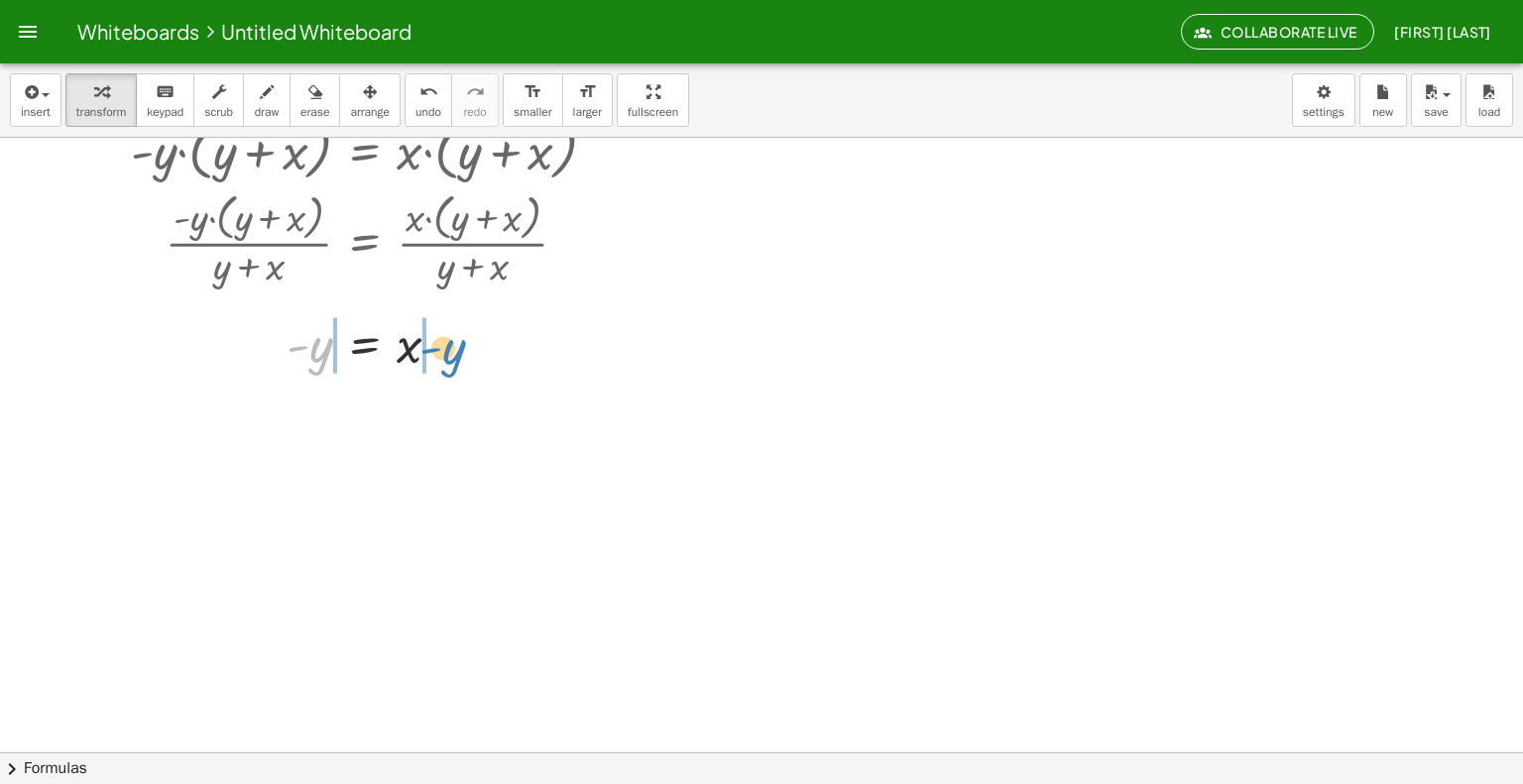 drag, startPoint x: 322, startPoint y: 353, endPoint x: 462, endPoint y: 348, distance: 140.08926 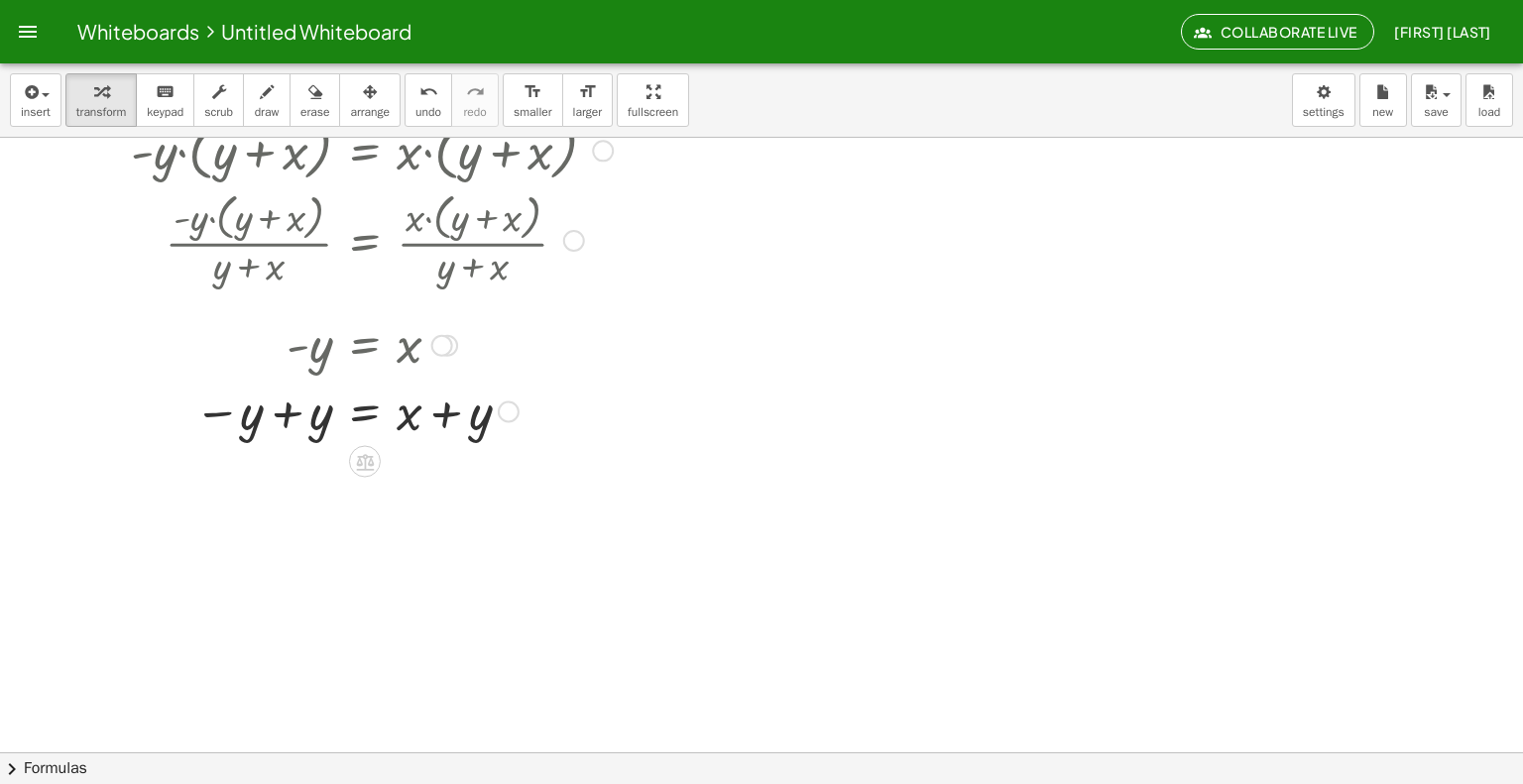 click at bounding box center (372, 410) 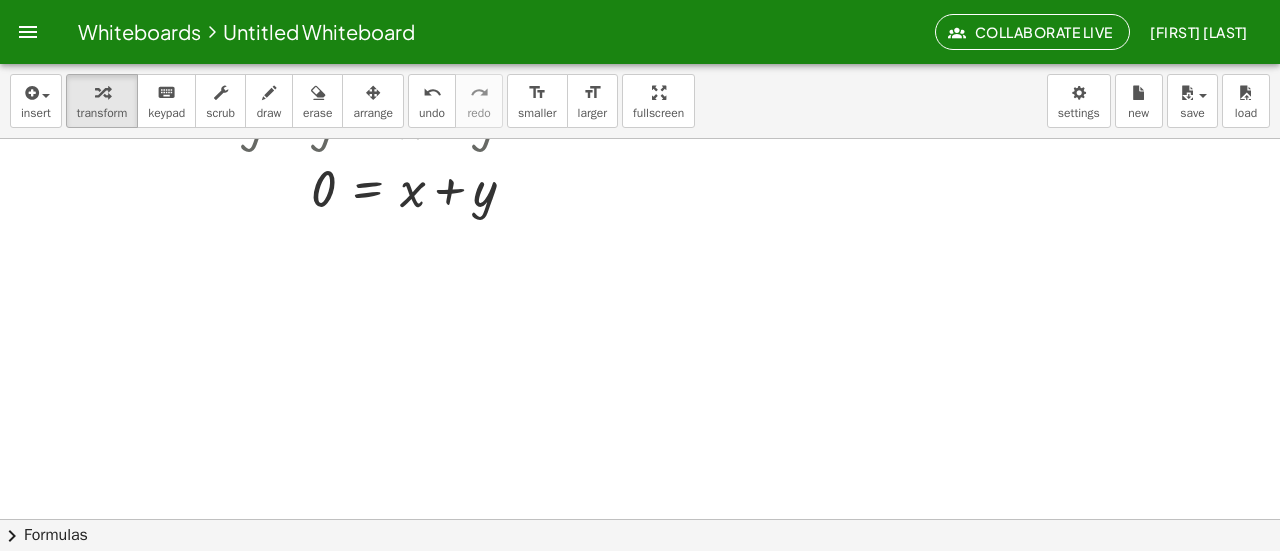 scroll, scrollTop: 4480, scrollLeft: 0, axis: vertical 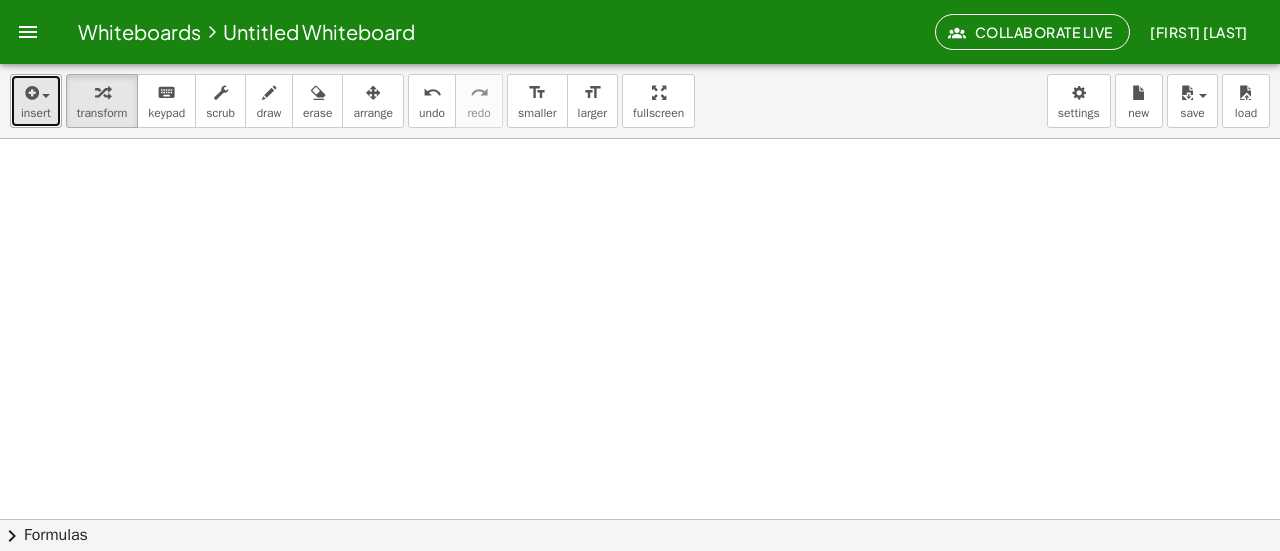 click on "insert" at bounding box center [36, 113] 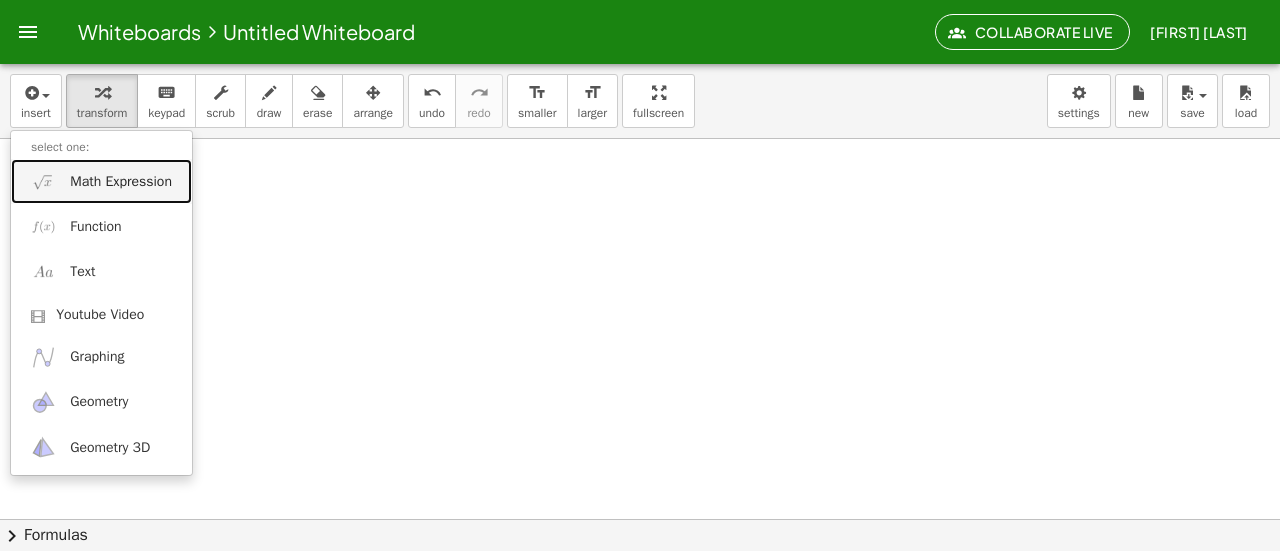 click on "Math Expression" at bounding box center (121, 182) 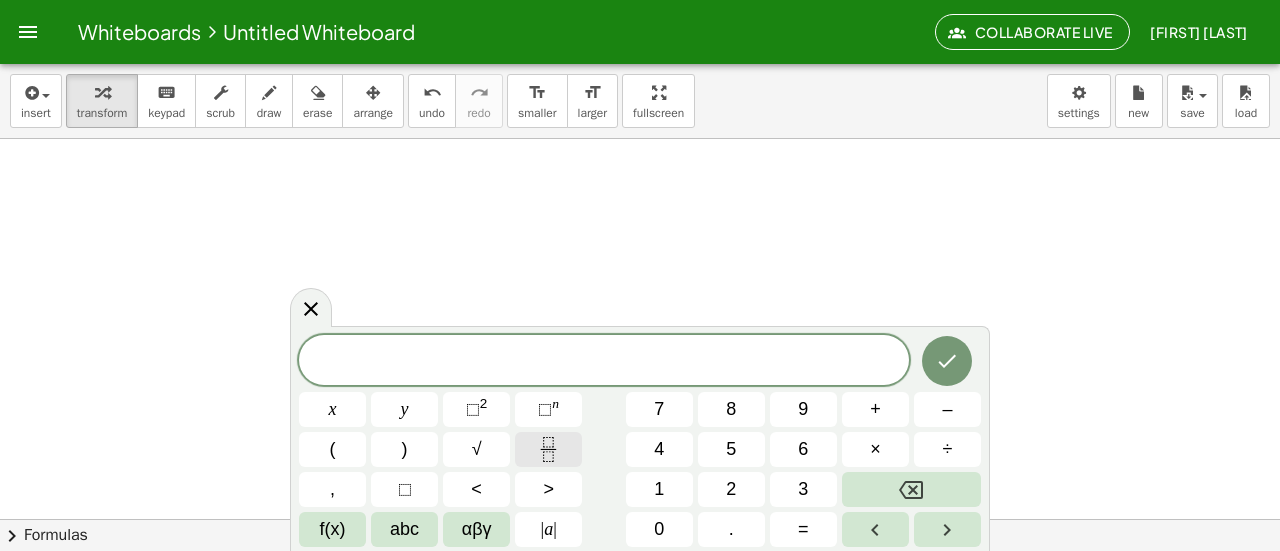 click at bounding box center (548, 449) 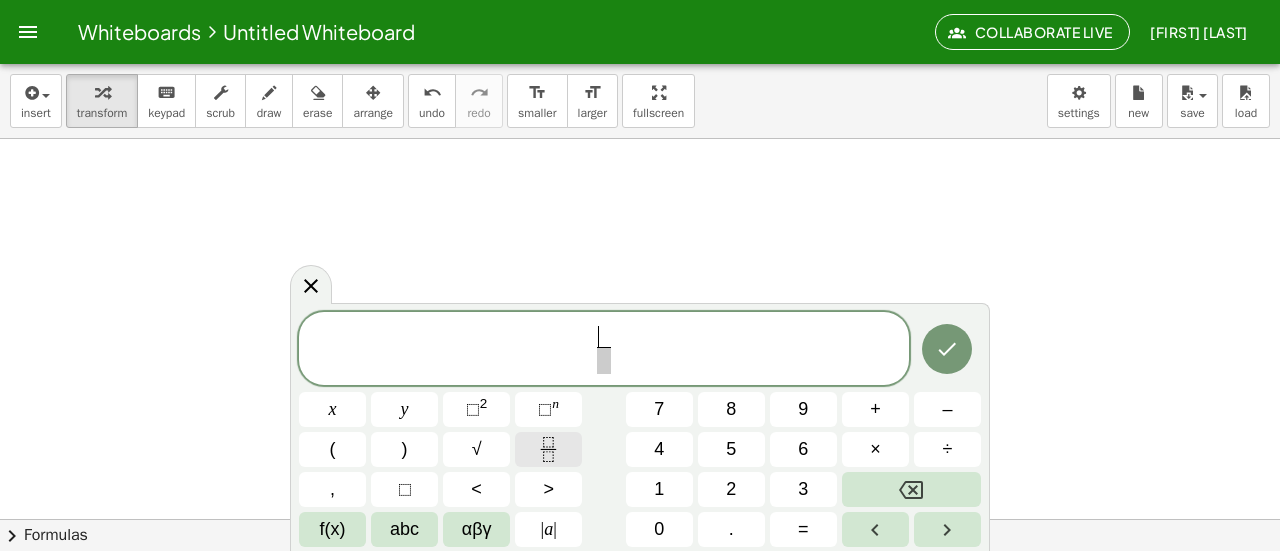 click 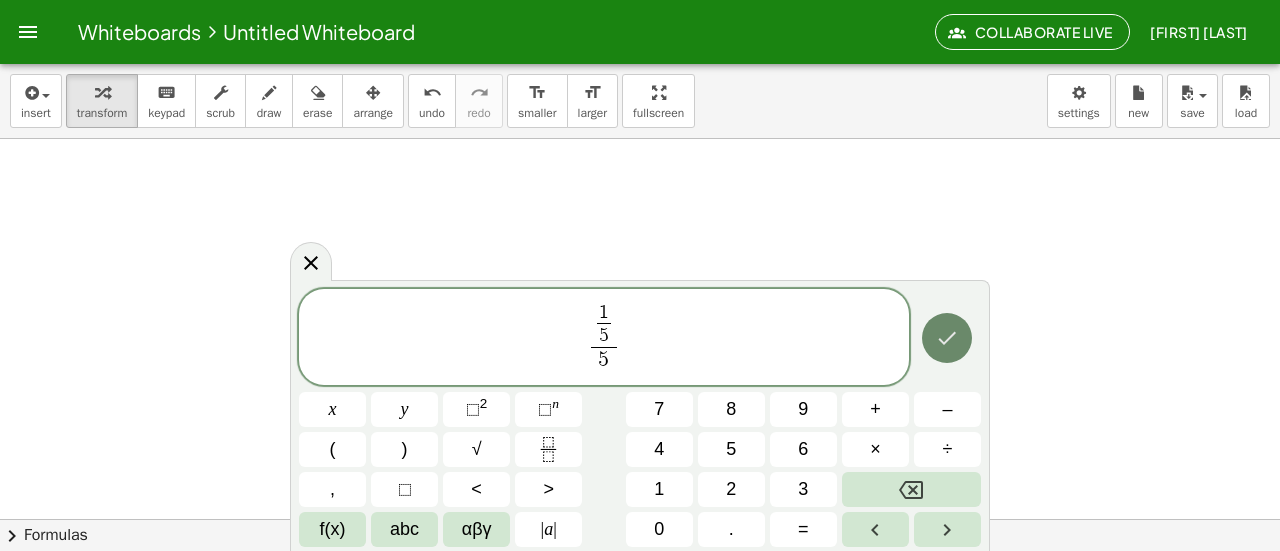click 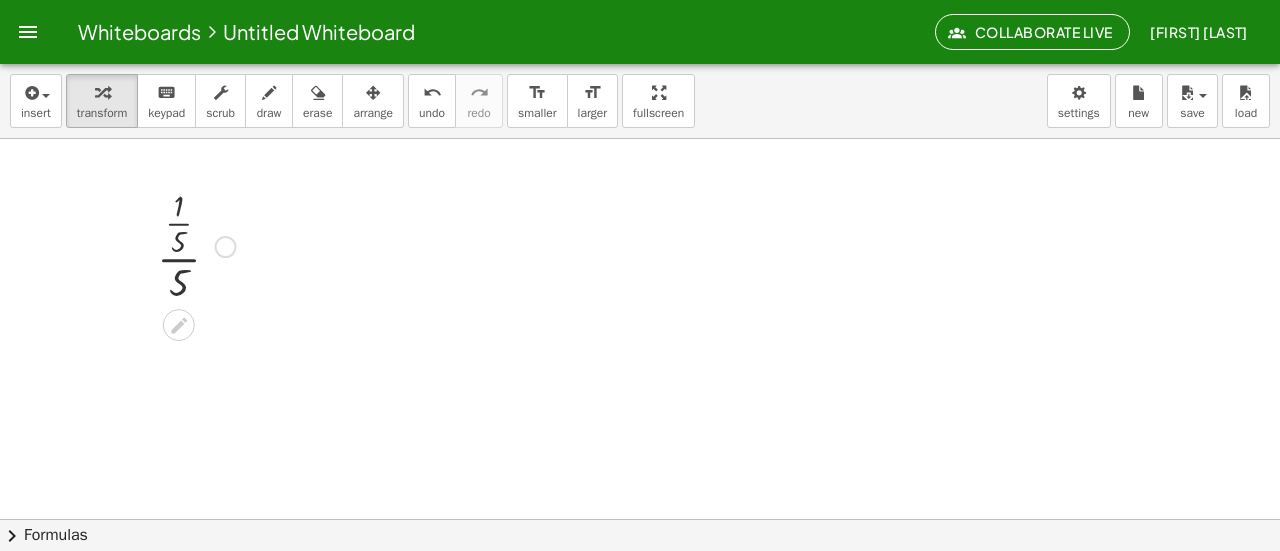 click at bounding box center [196, 245] 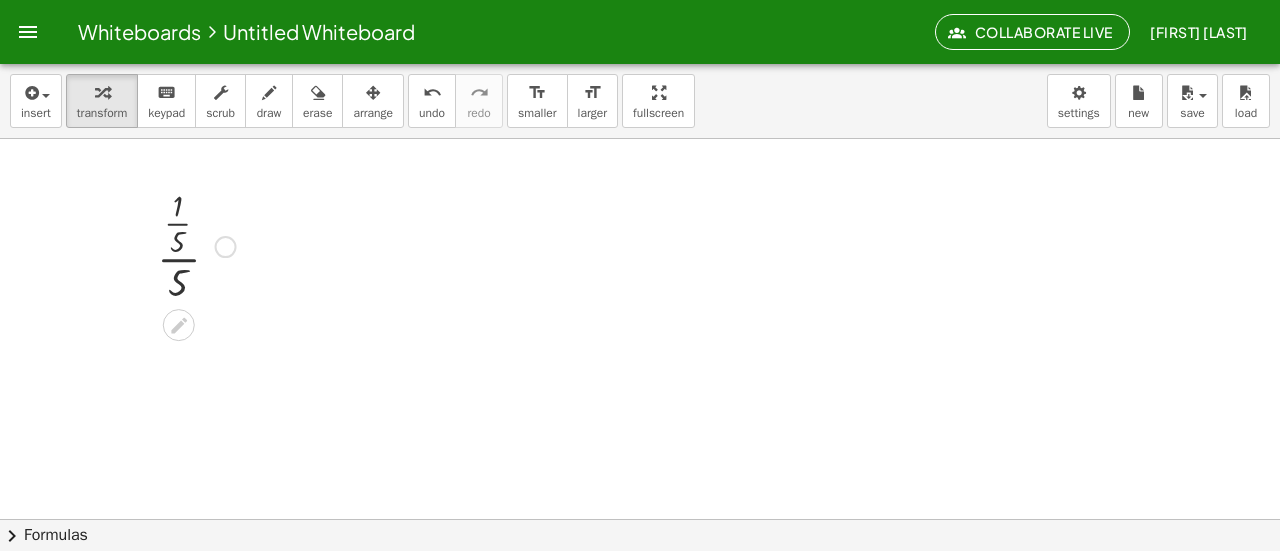 click at bounding box center (196, 245) 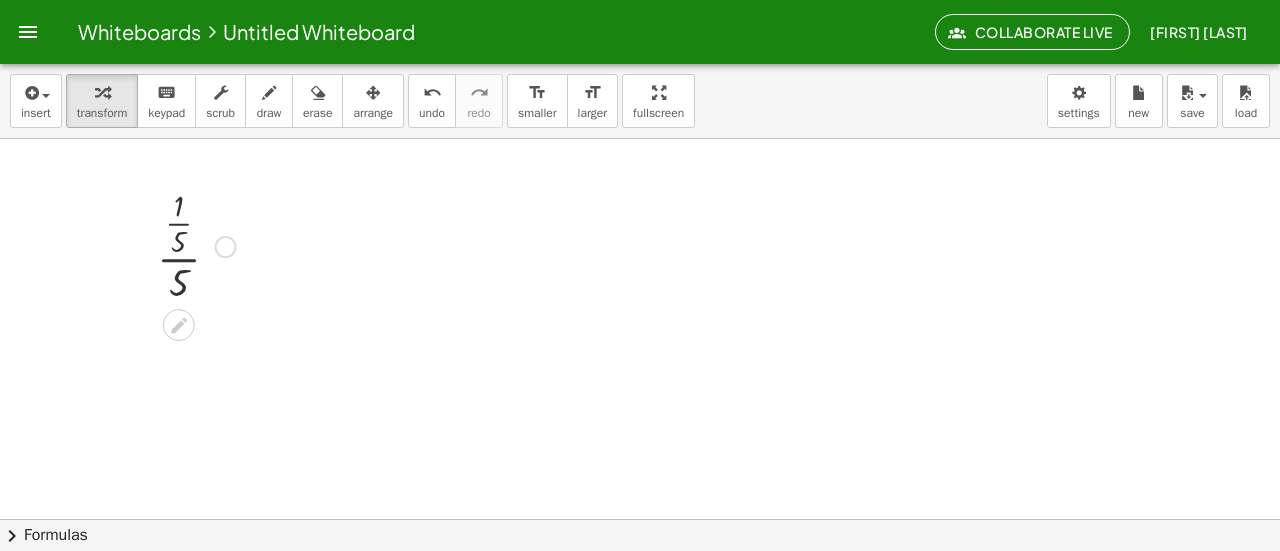 click at bounding box center (196, 245) 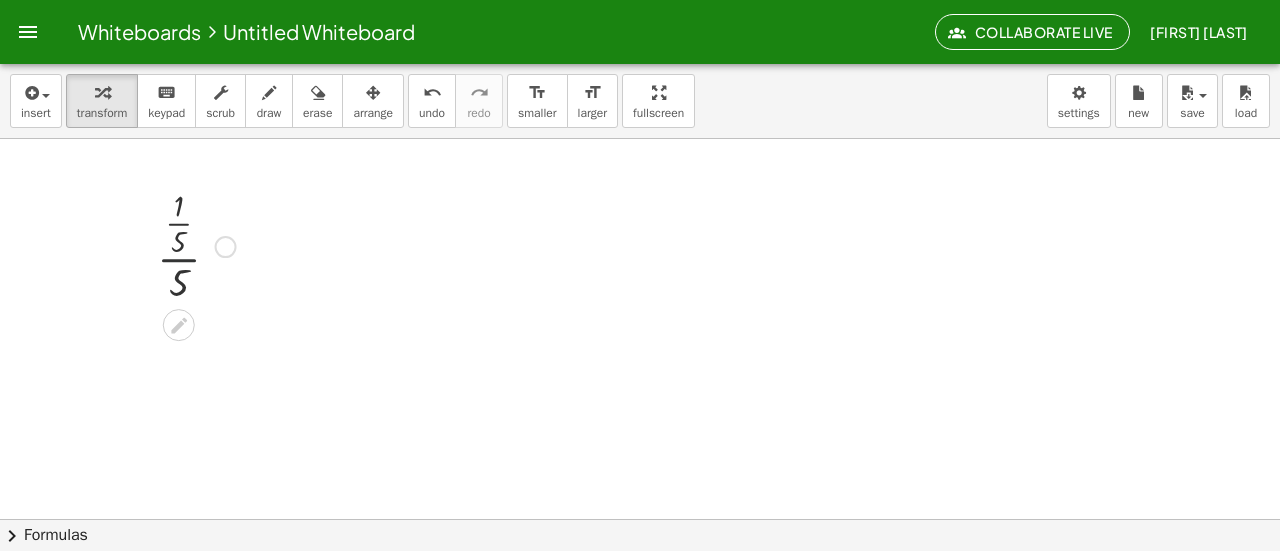 click at bounding box center [196, 245] 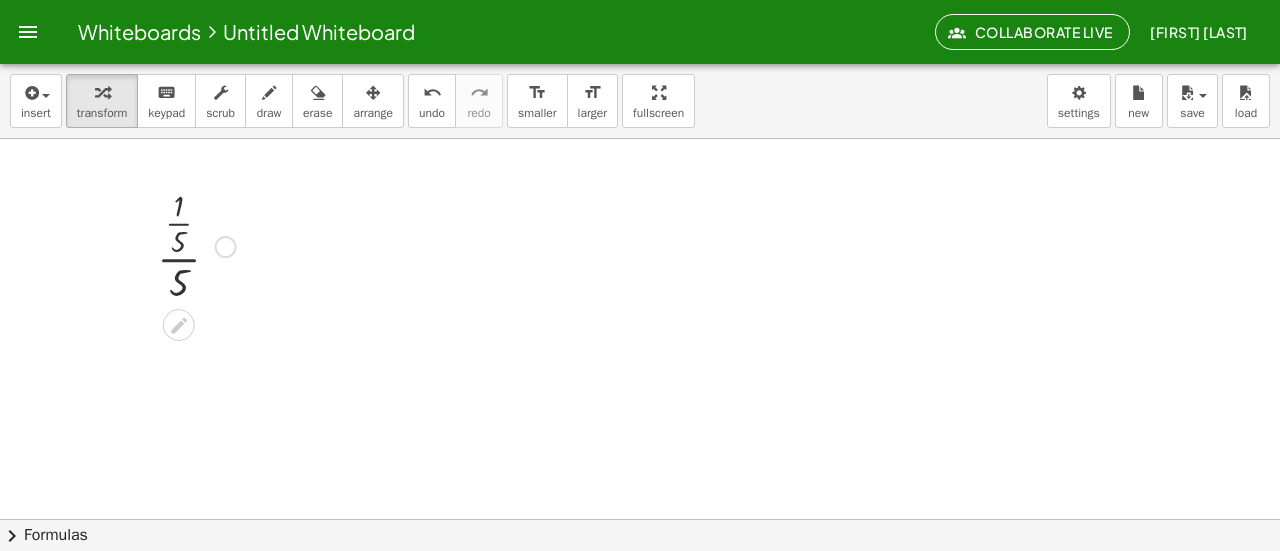 click at bounding box center (196, 245) 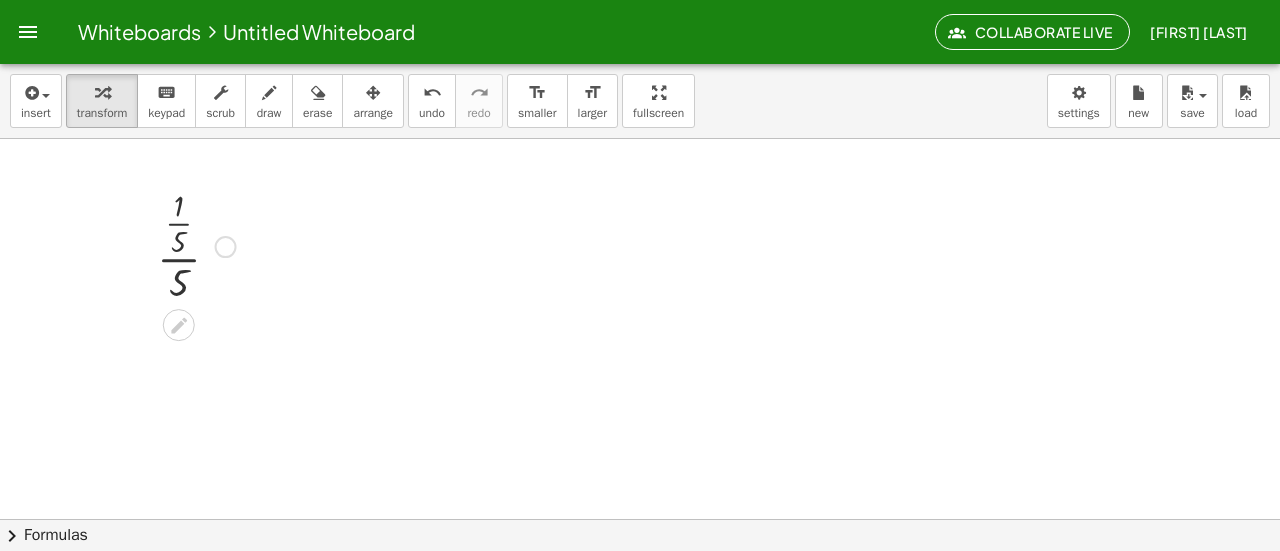 click at bounding box center (196, 245) 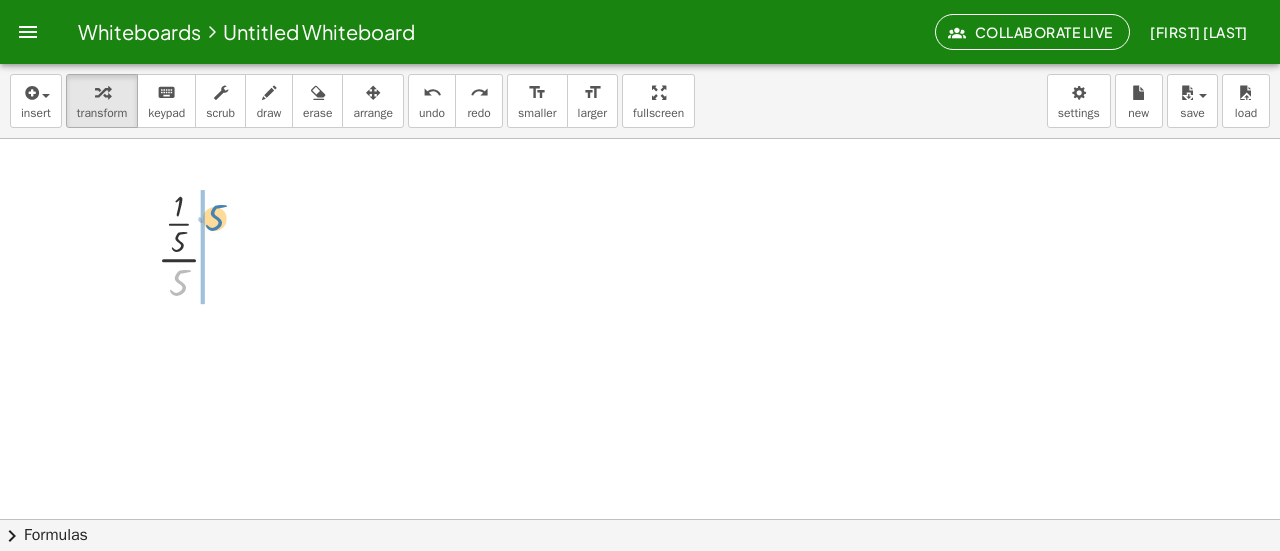 drag, startPoint x: 182, startPoint y: 284, endPoint x: 218, endPoint y: 220, distance: 73.43024 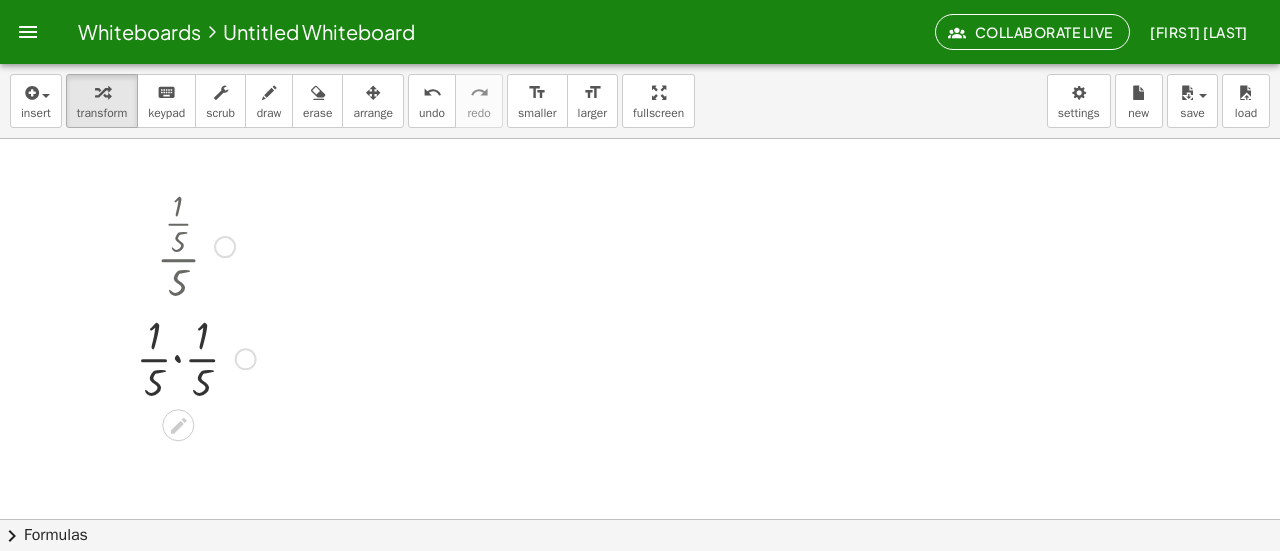 click at bounding box center (196, 357) 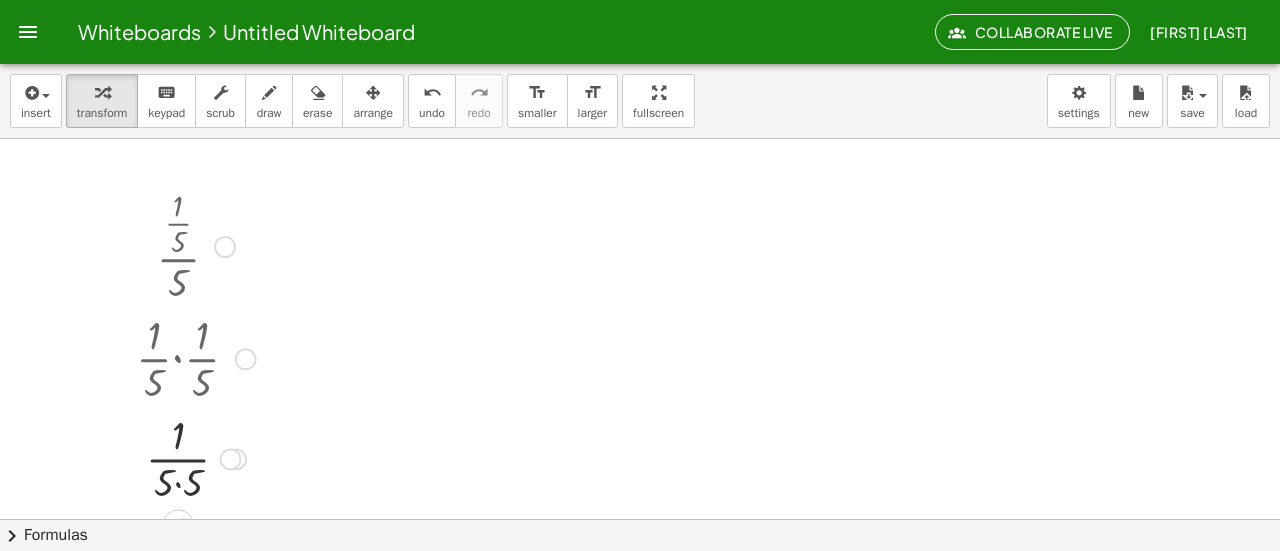 click at bounding box center [196, 457] 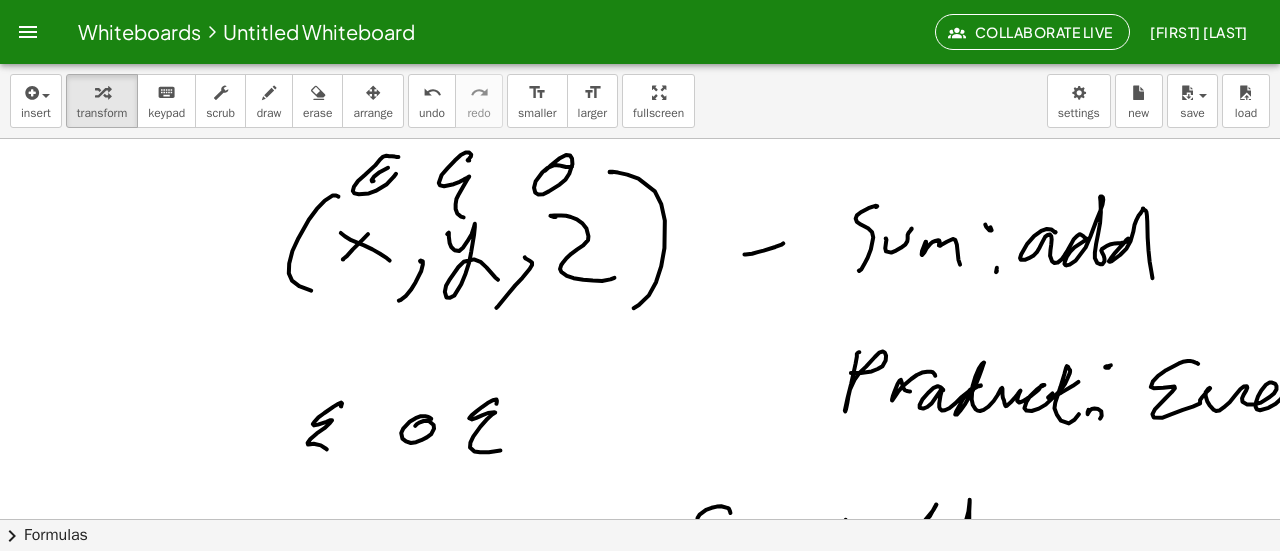 scroll, scrollTop: 2685, scrollLeft: 0, axis: vertical 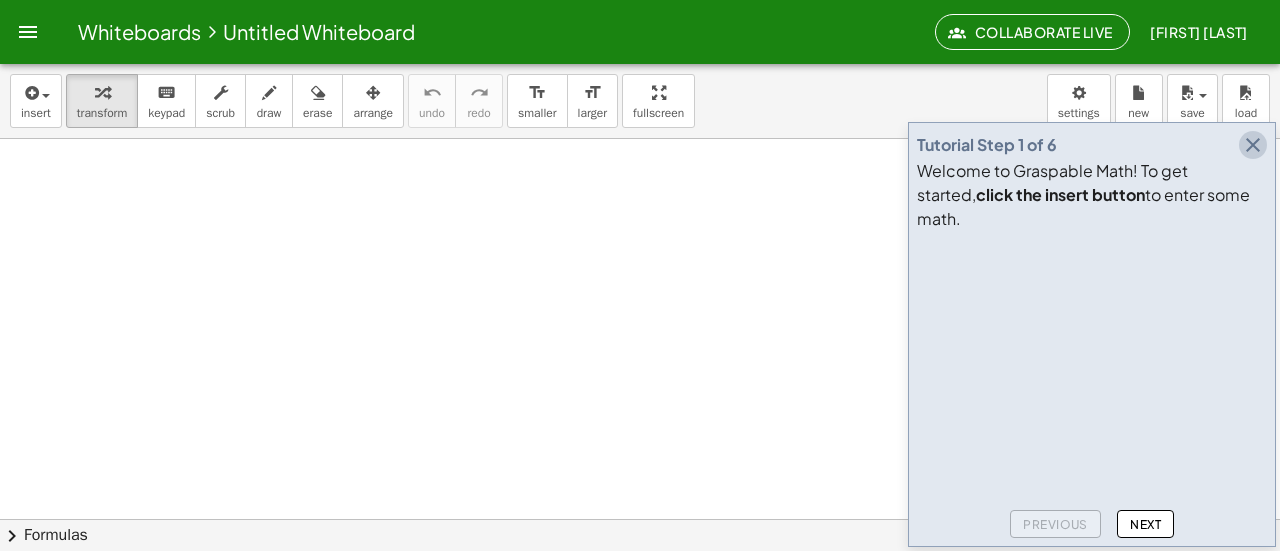 click at bounding box center (1253, 145) 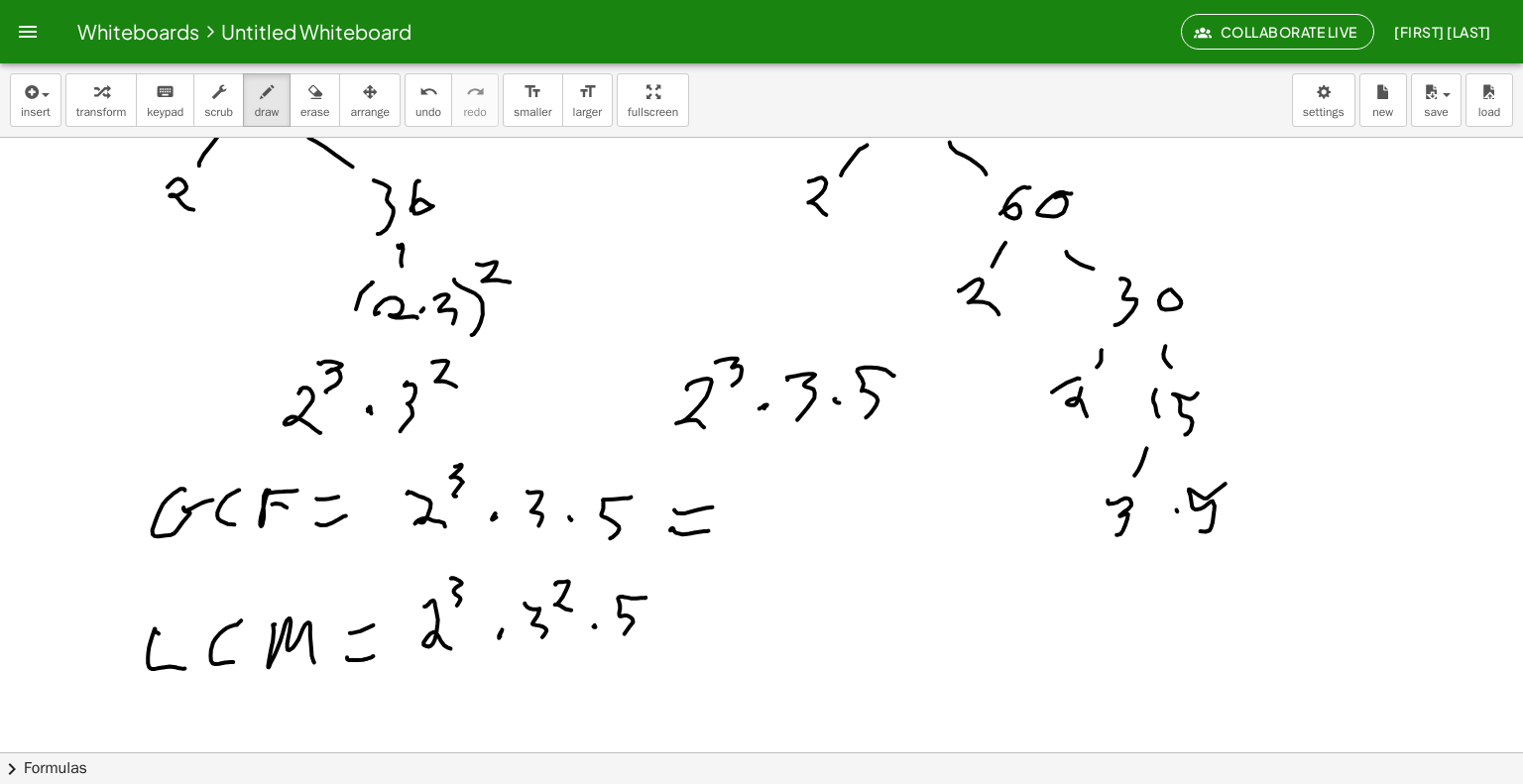 scroll, scrollTop: 3275, scrollLeft: 0, axis: vertical 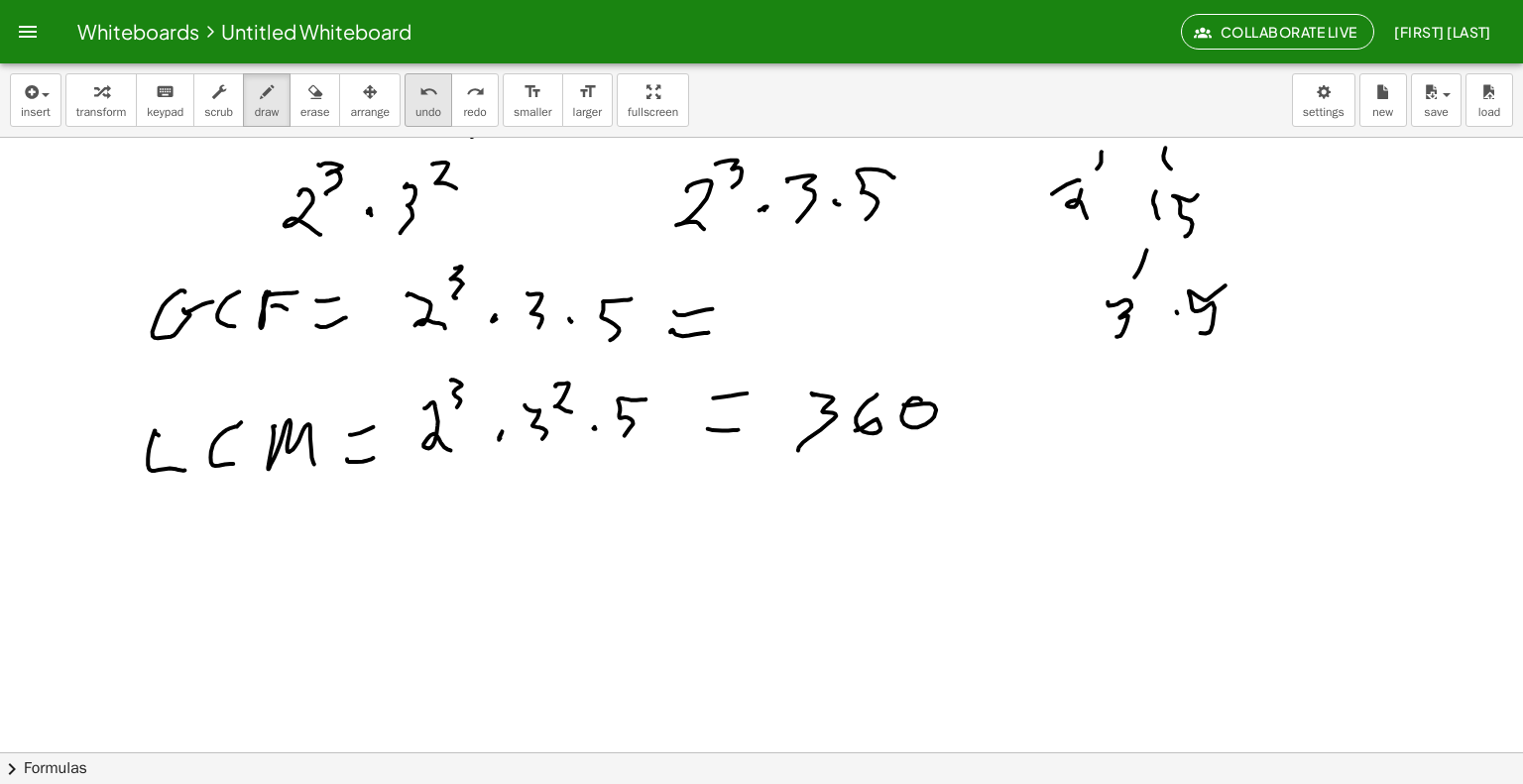 click on "undo undo" at bounding box center (428, 100) 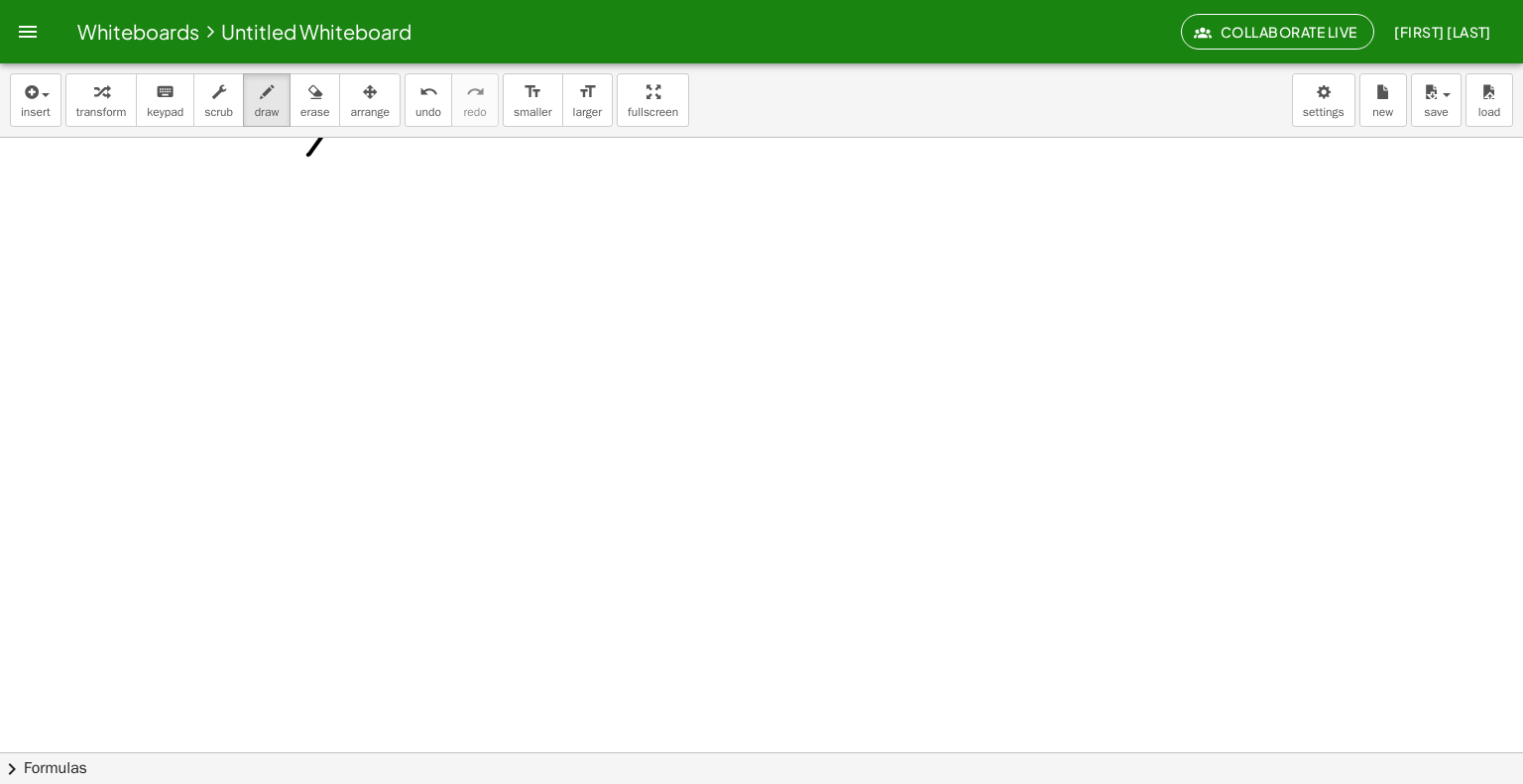 scroll, scrollTop: 3889, scrollLeft: 0, axis: vertical 